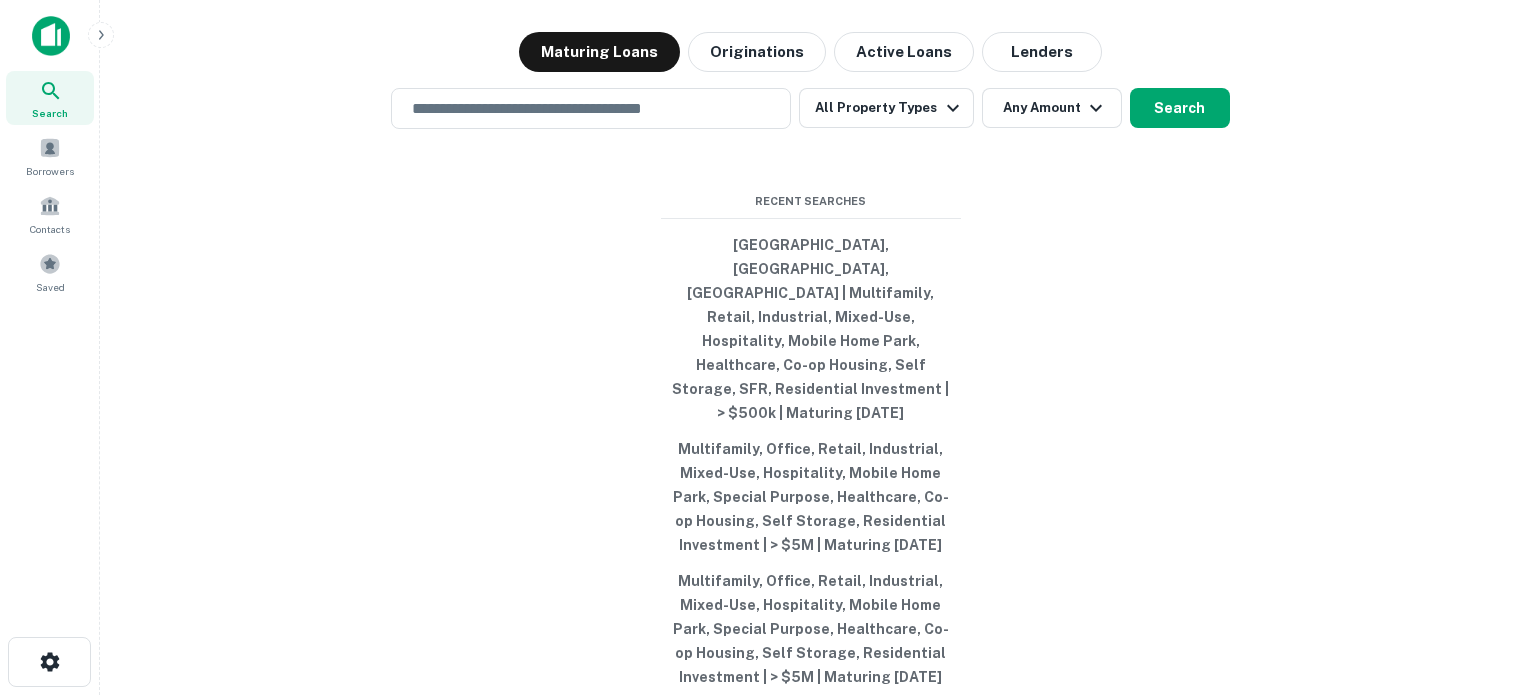 scroll, scrollTop: 0, scrollLeft: 0, axis: both 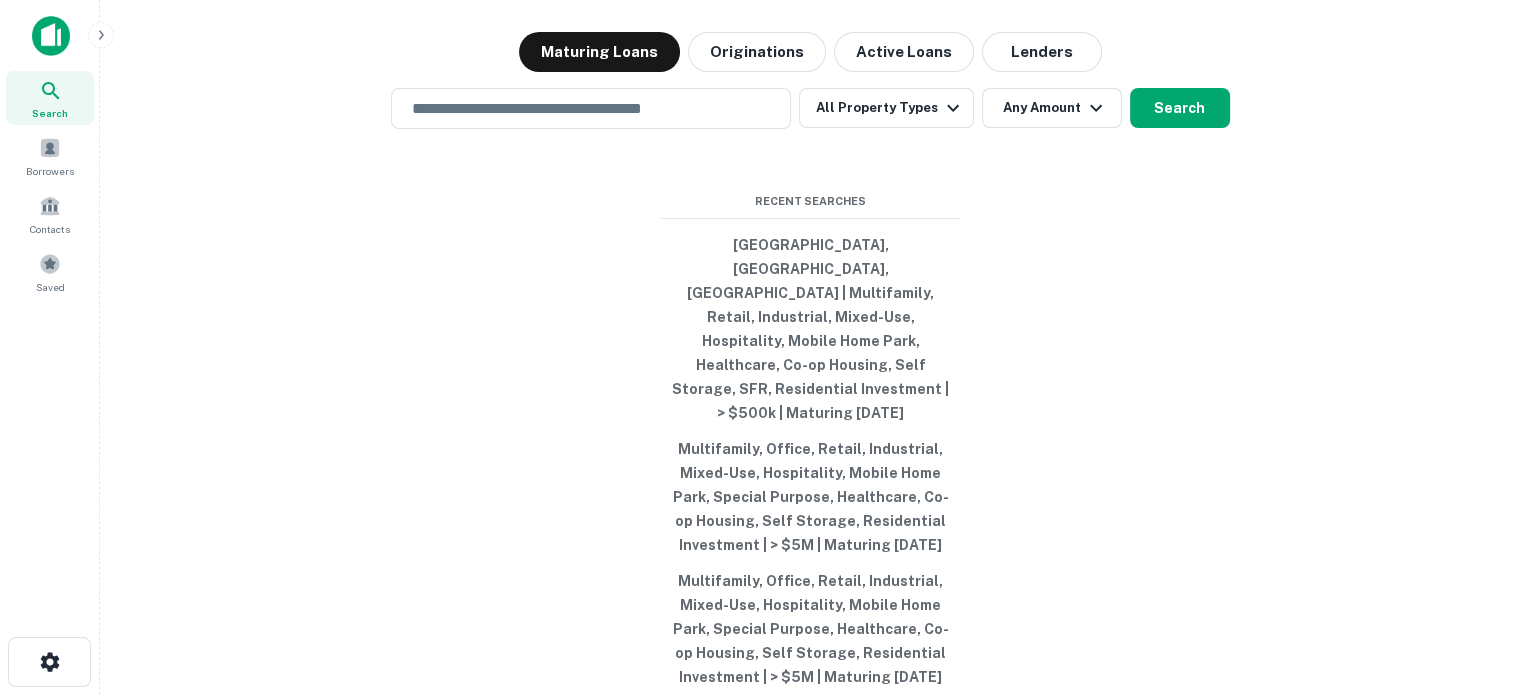 click on "Maturing Loans Originations Active Loans Lenders" at bounding box center [810, 52] 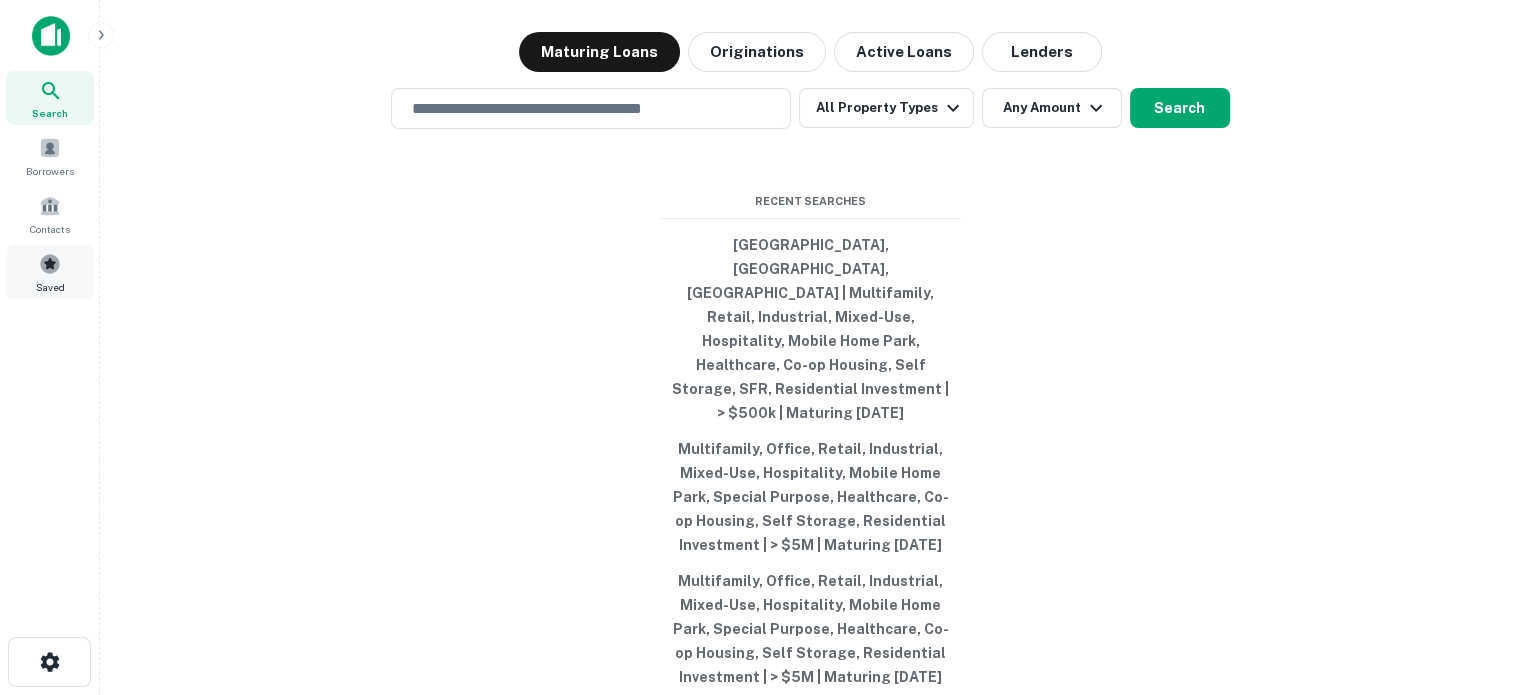 click on "Saved" at bounding box center (50, 287) 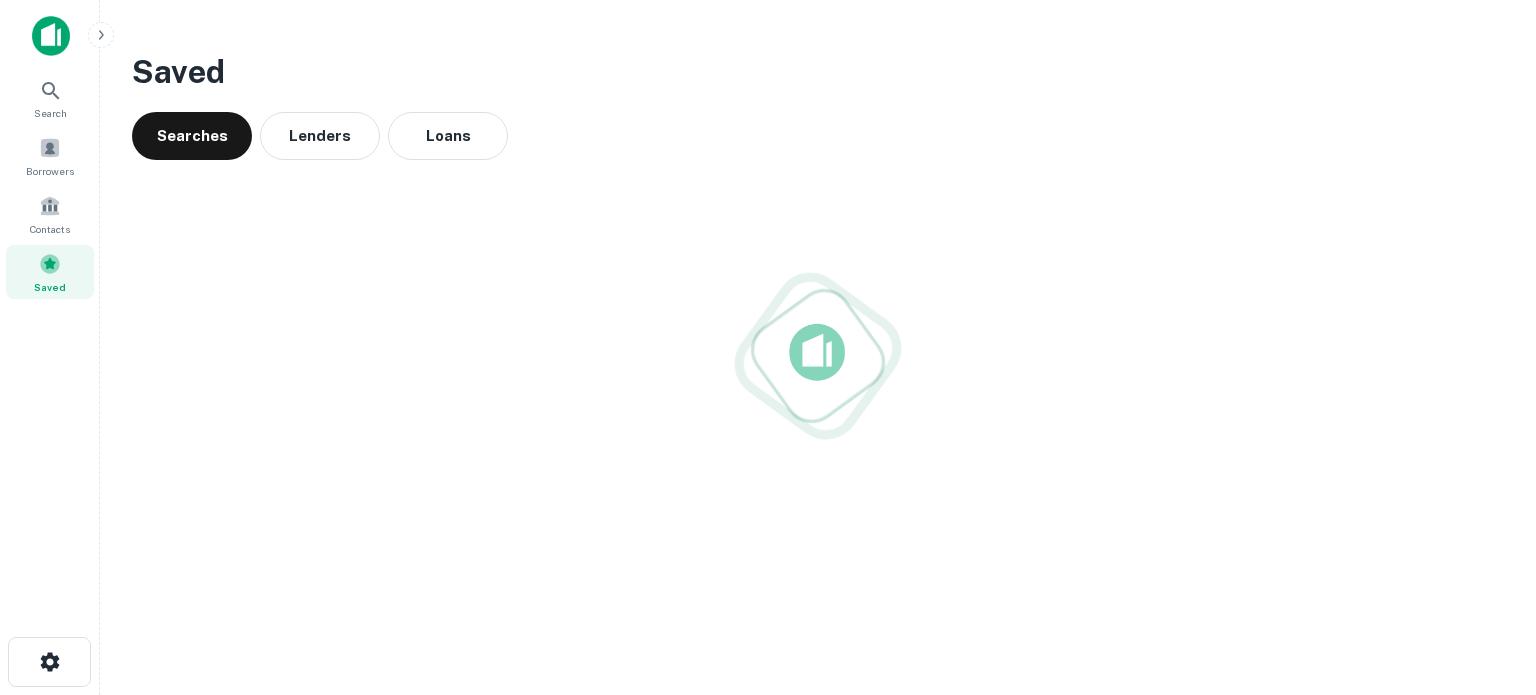scroll, scrollTop: 0, scrollLeft: 0, axis: both 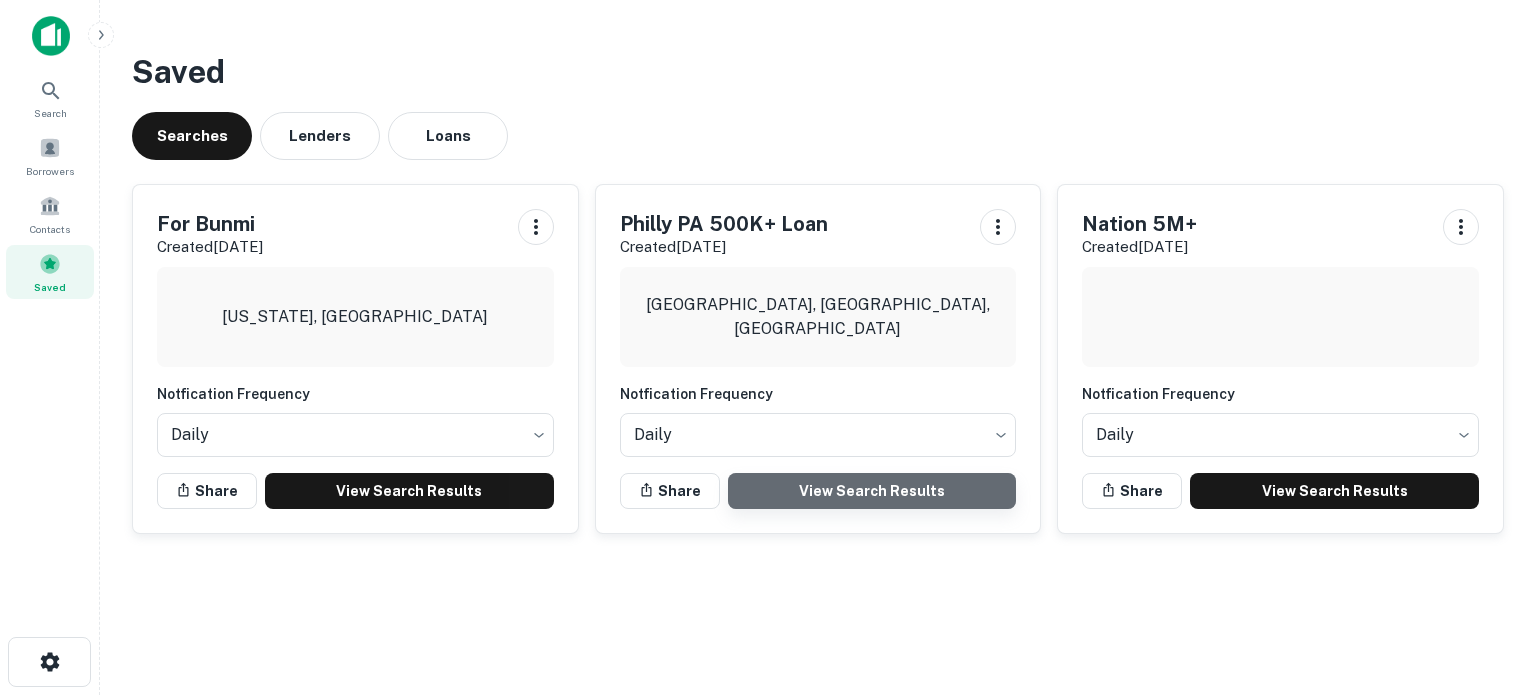 click on "View Search Results" at bounding box center (872, 491) 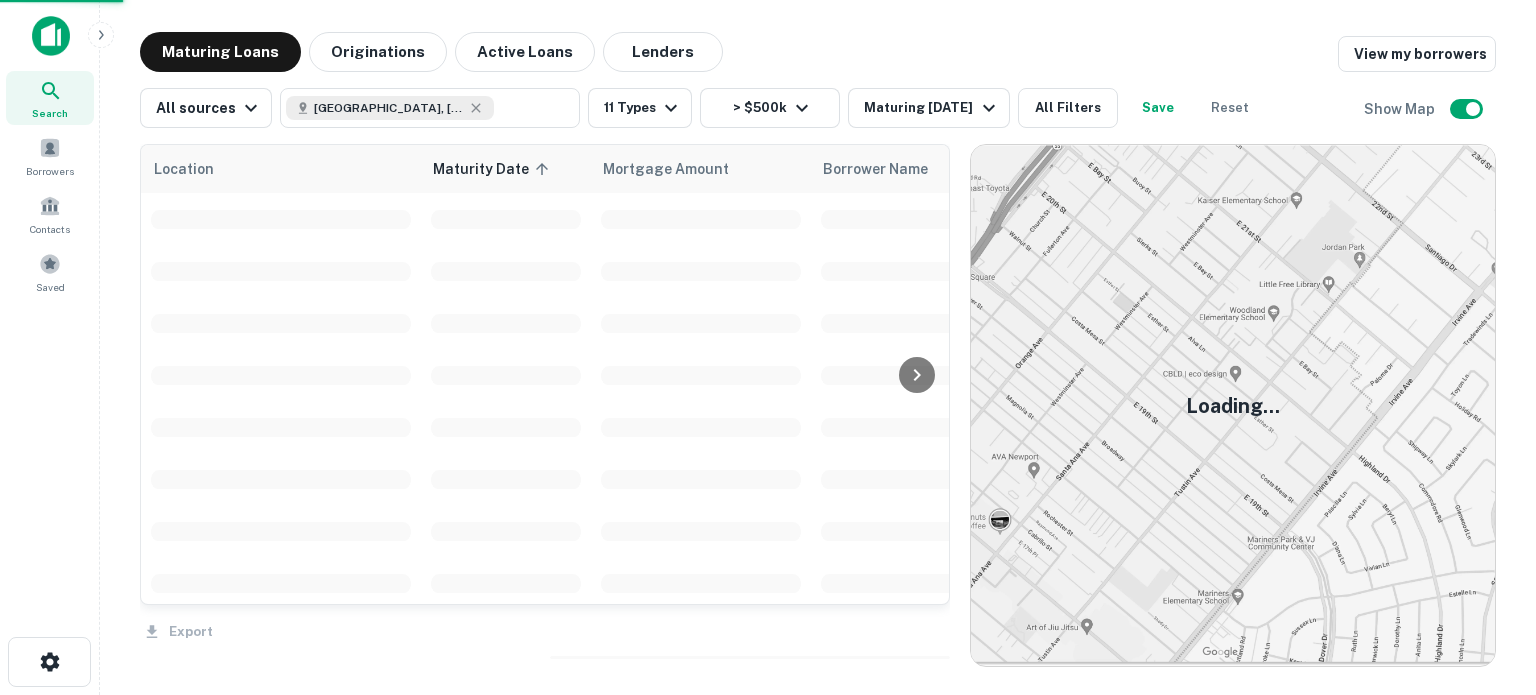 scroll, scrollTop: 0, scrollLeft: 0, axis: both 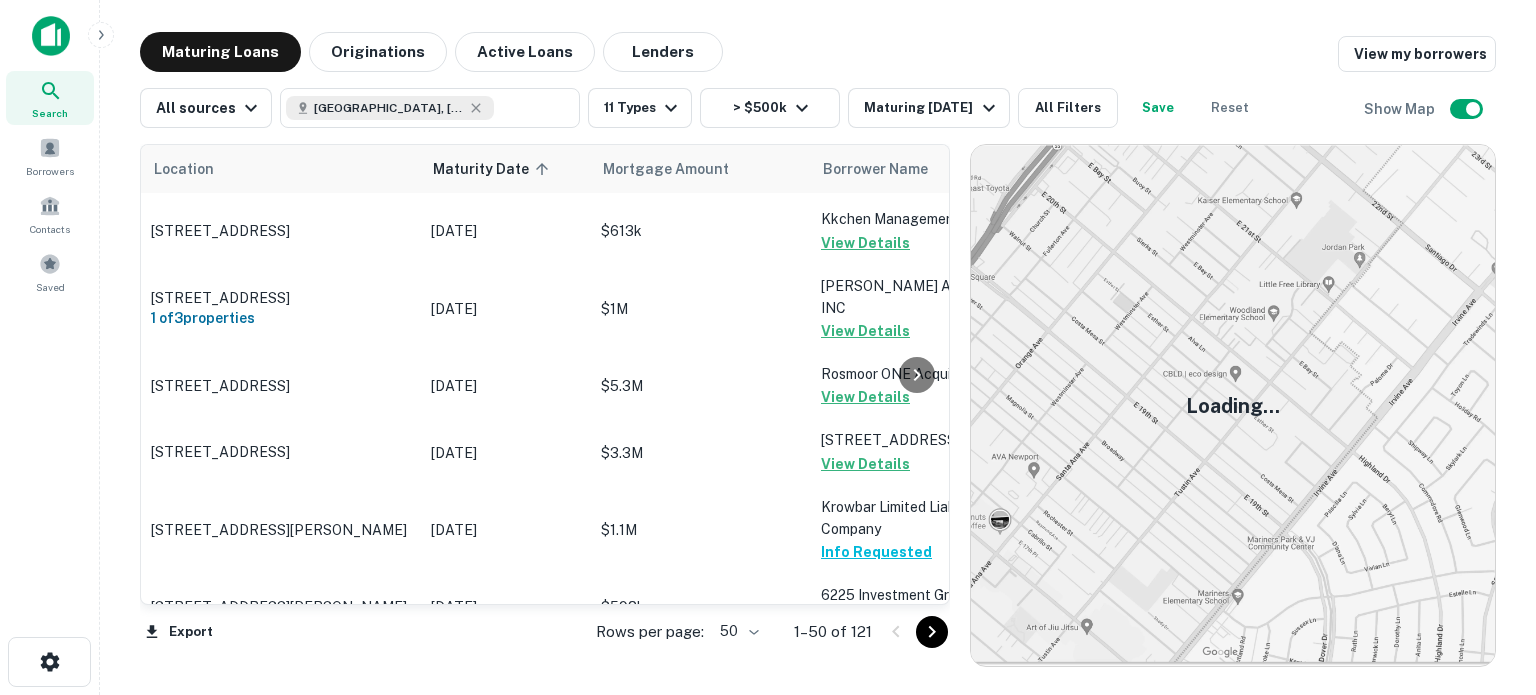 click 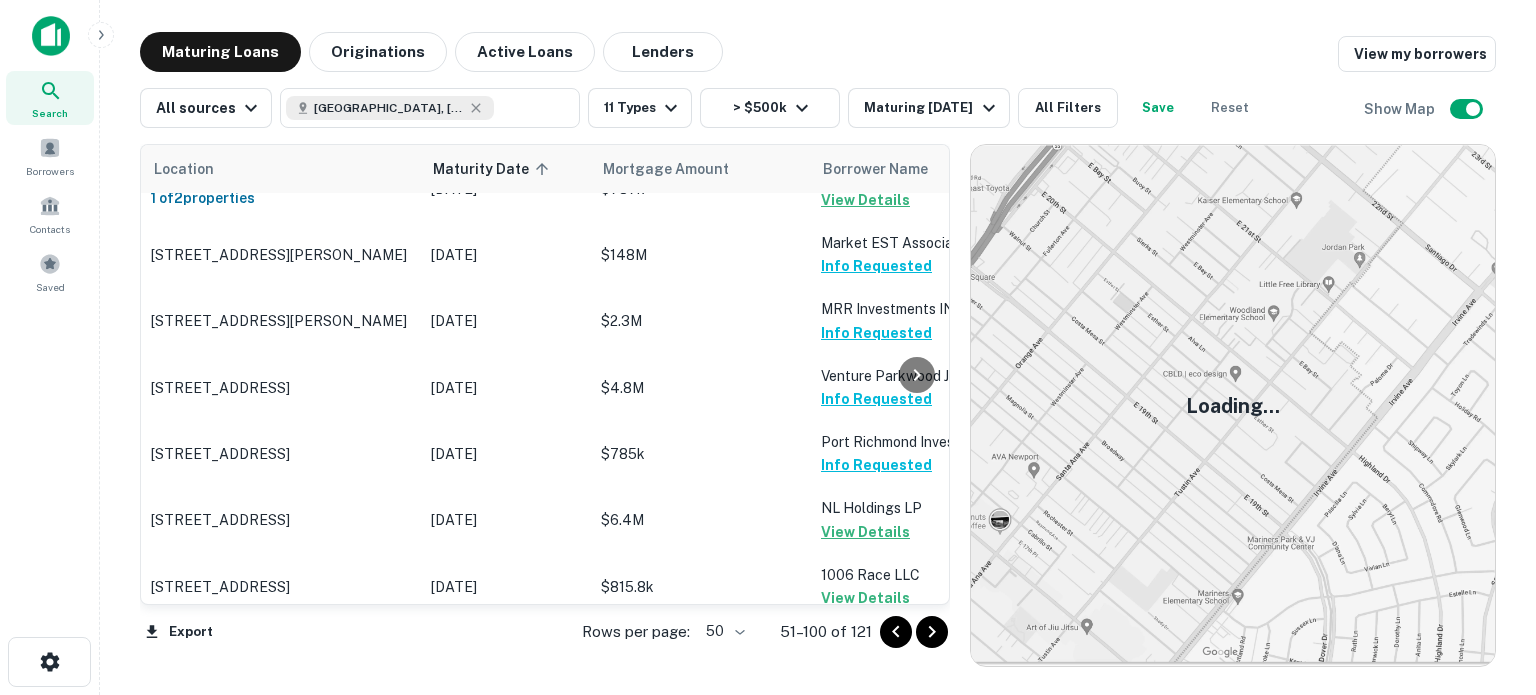 scroll, scrollTop: 0, scrollLeft: 0, axis: both 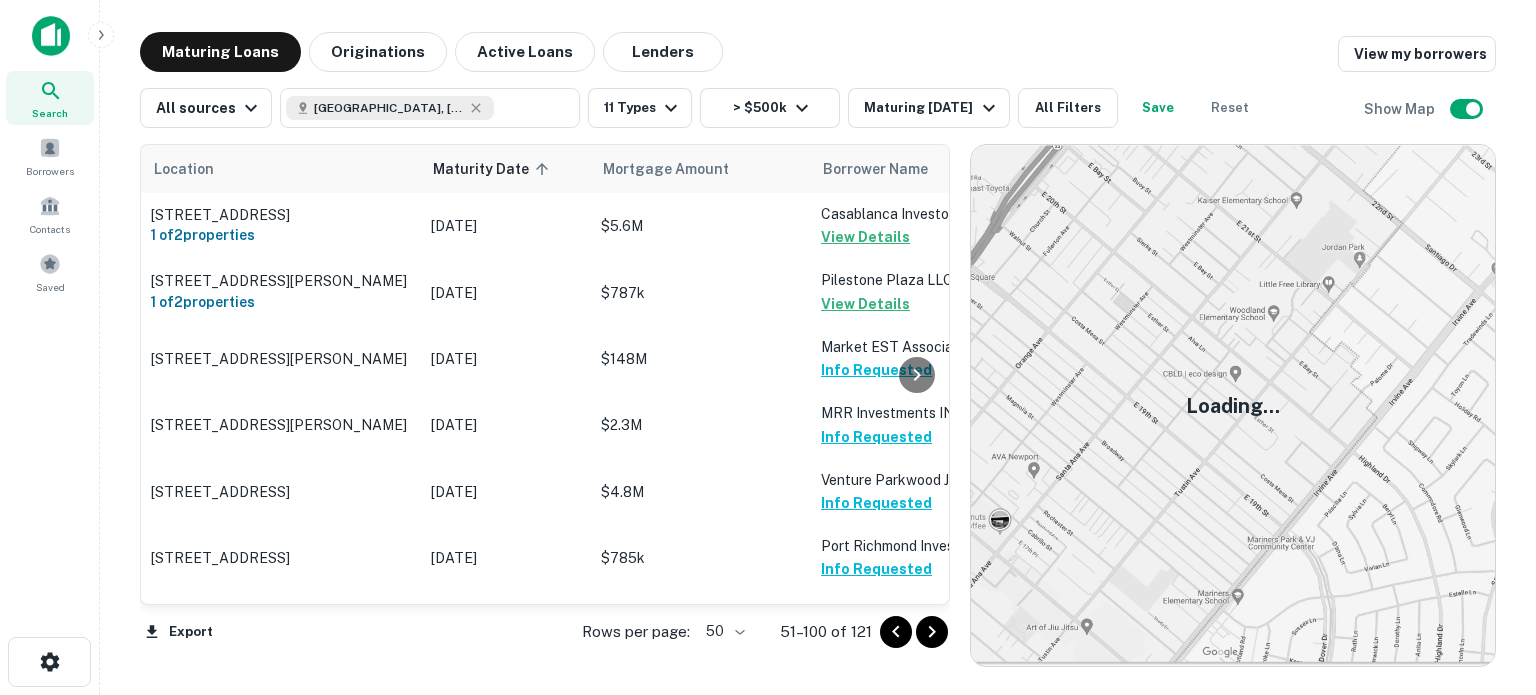 click 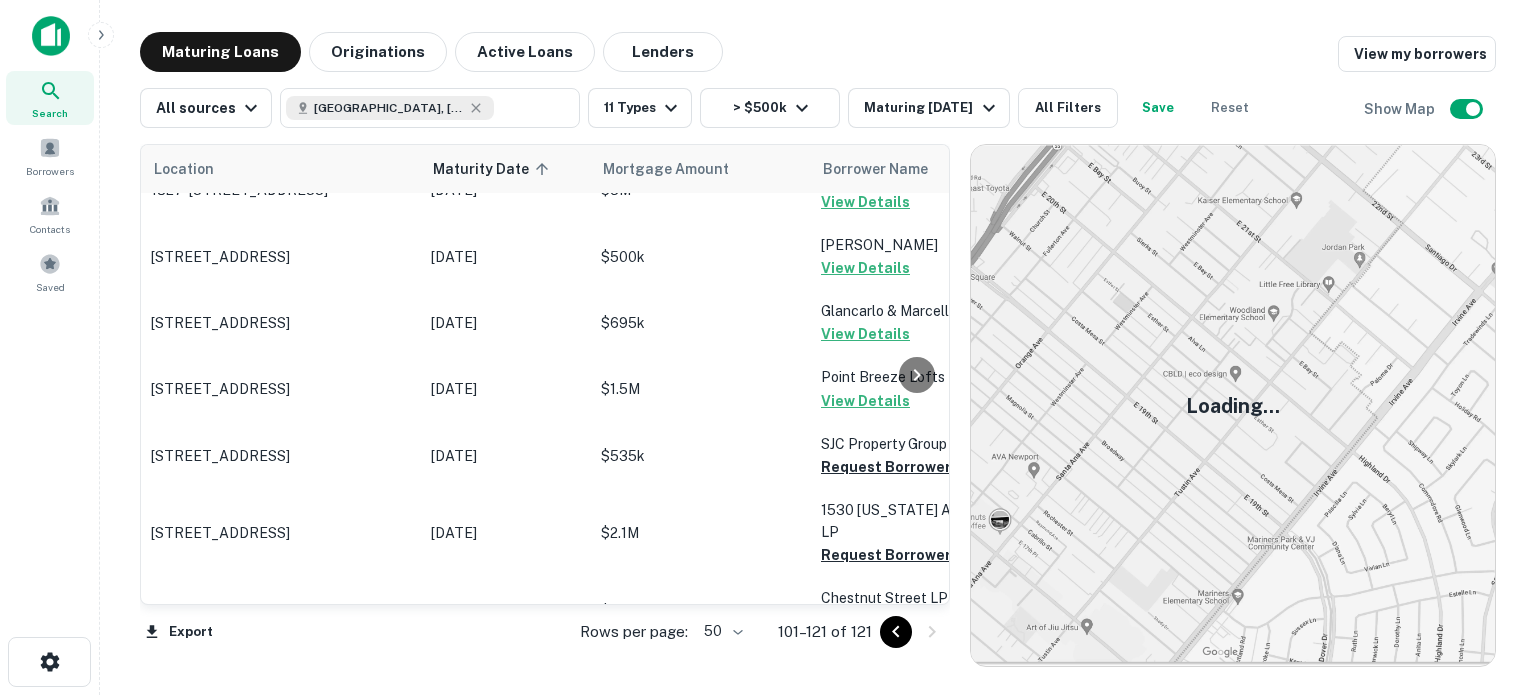 scroll, scrollTop: 1044, scrollLeft: 0, axis: vertical 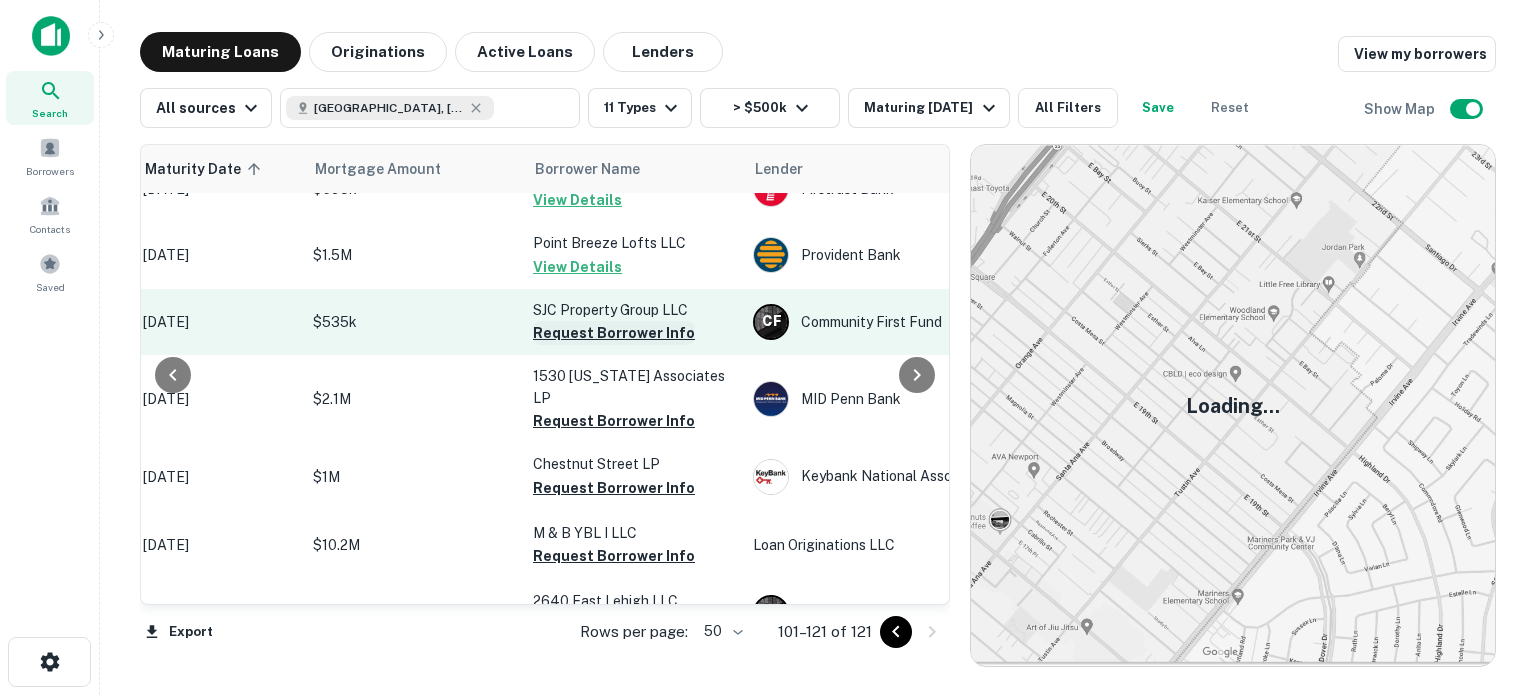 click on "Request Borrower Info" at bounding box center (614, 333) 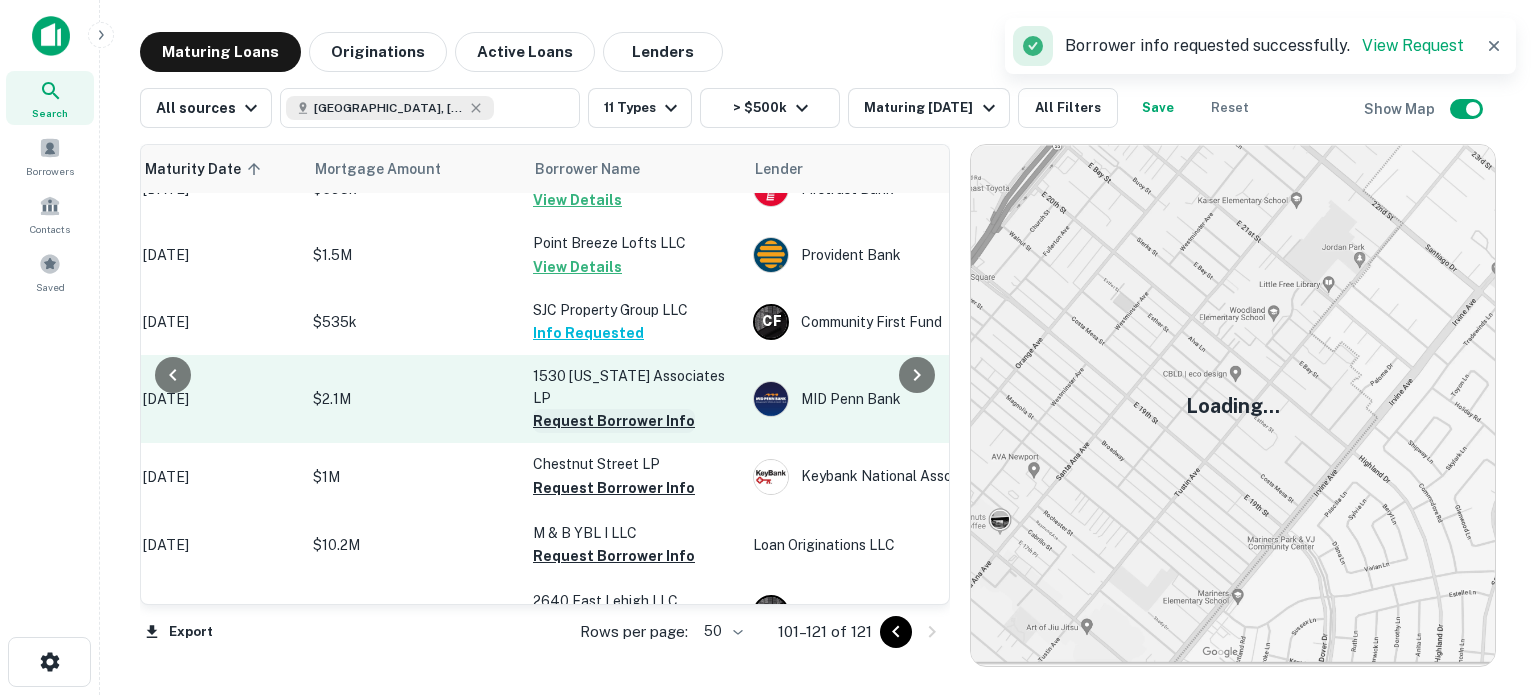 click on "Request Borrower Info" at bounding box center (614, 421) 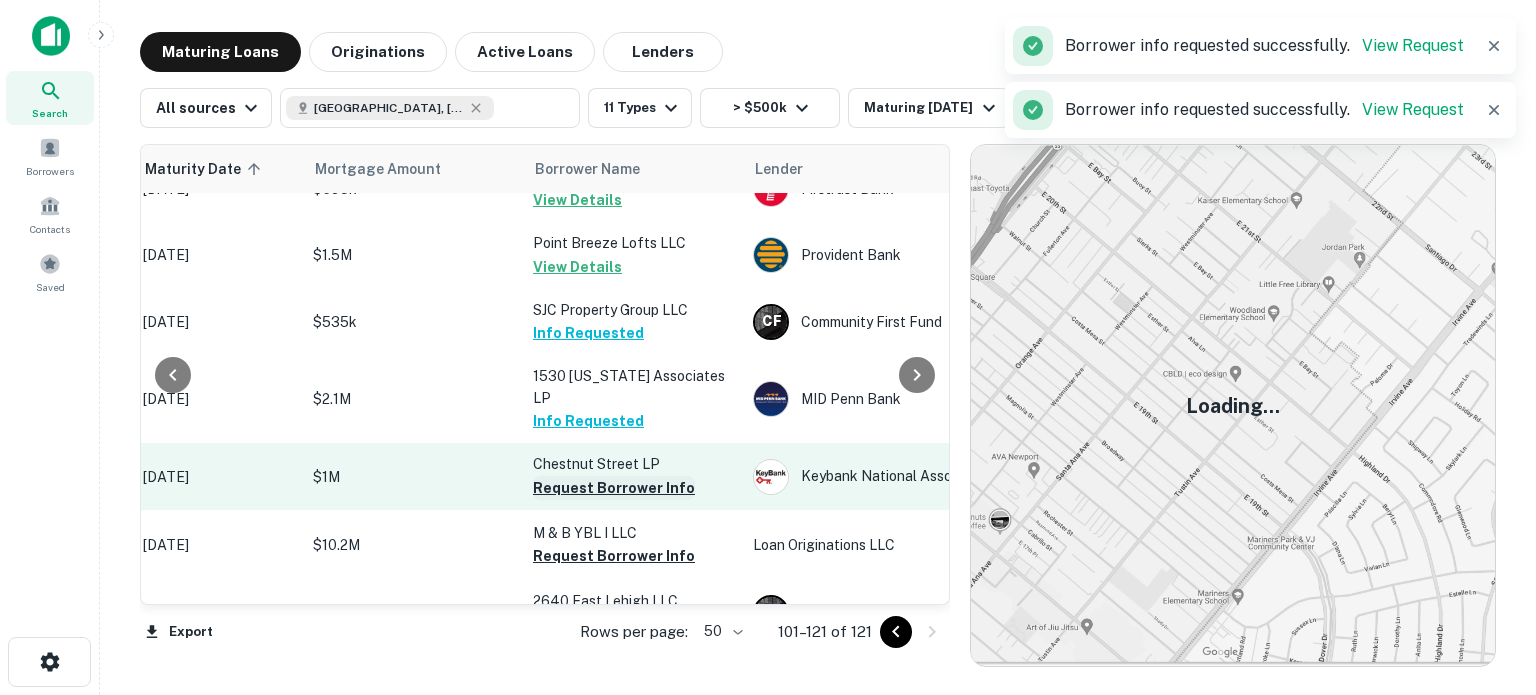 click on "Request Borrower Info" at bounding box center [614, 488] 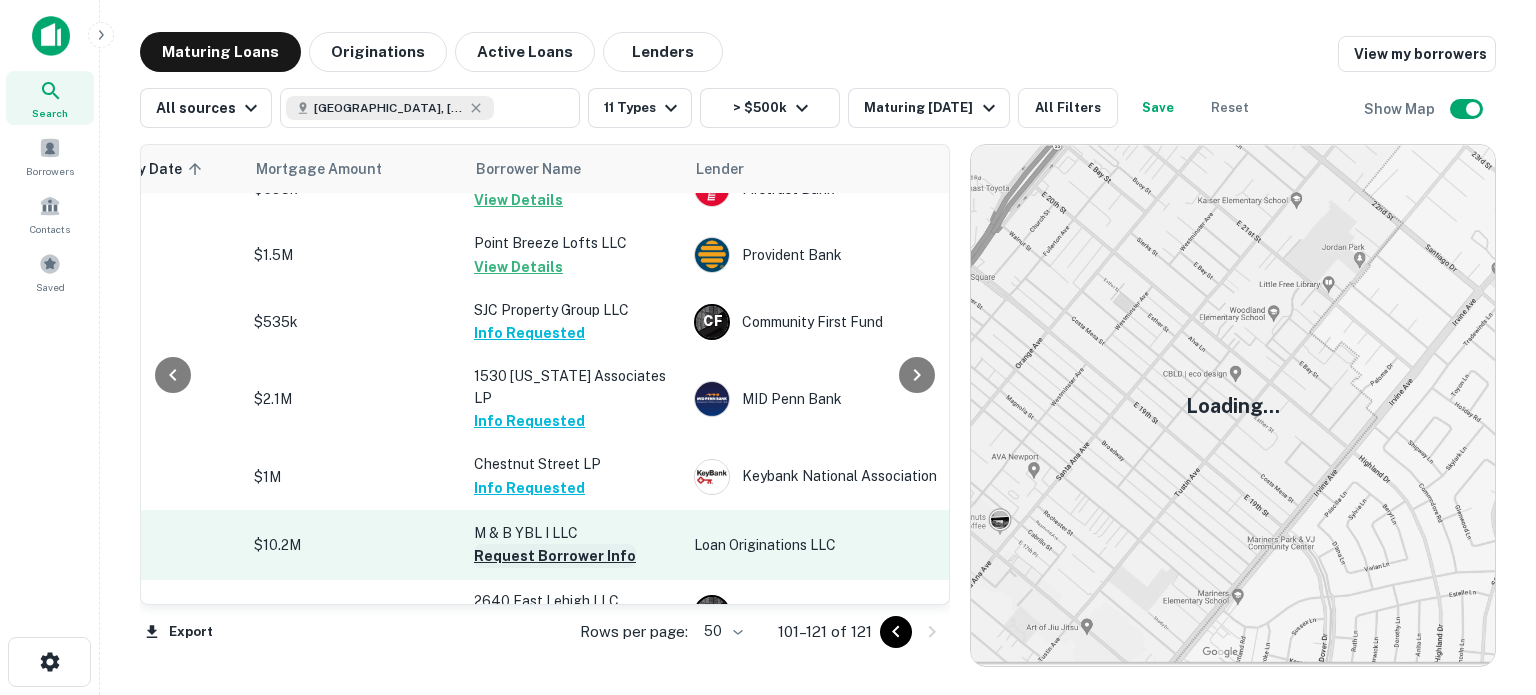 scroll, scrollTop: 944, scrollLeft: 342, axis: both 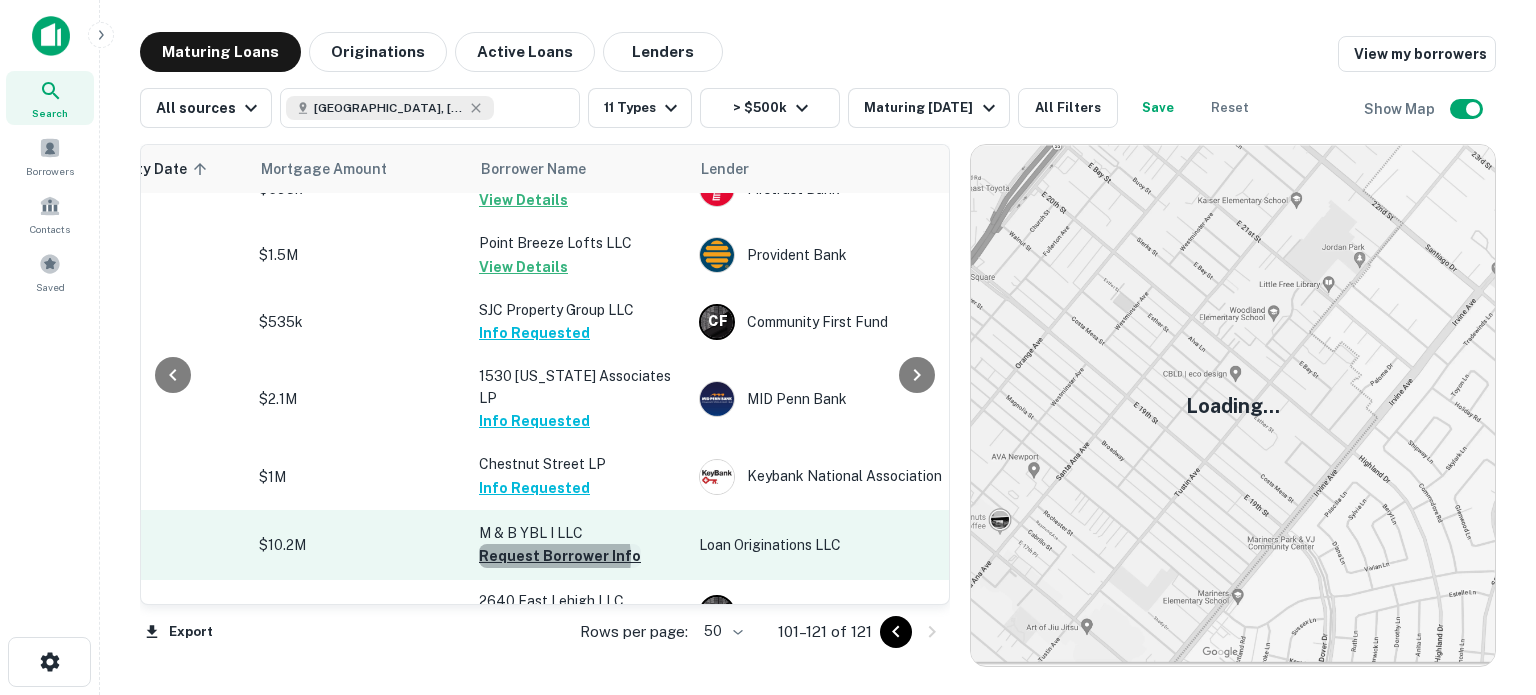 click on "Request Borrower Info" at bounding box center (560, 556) 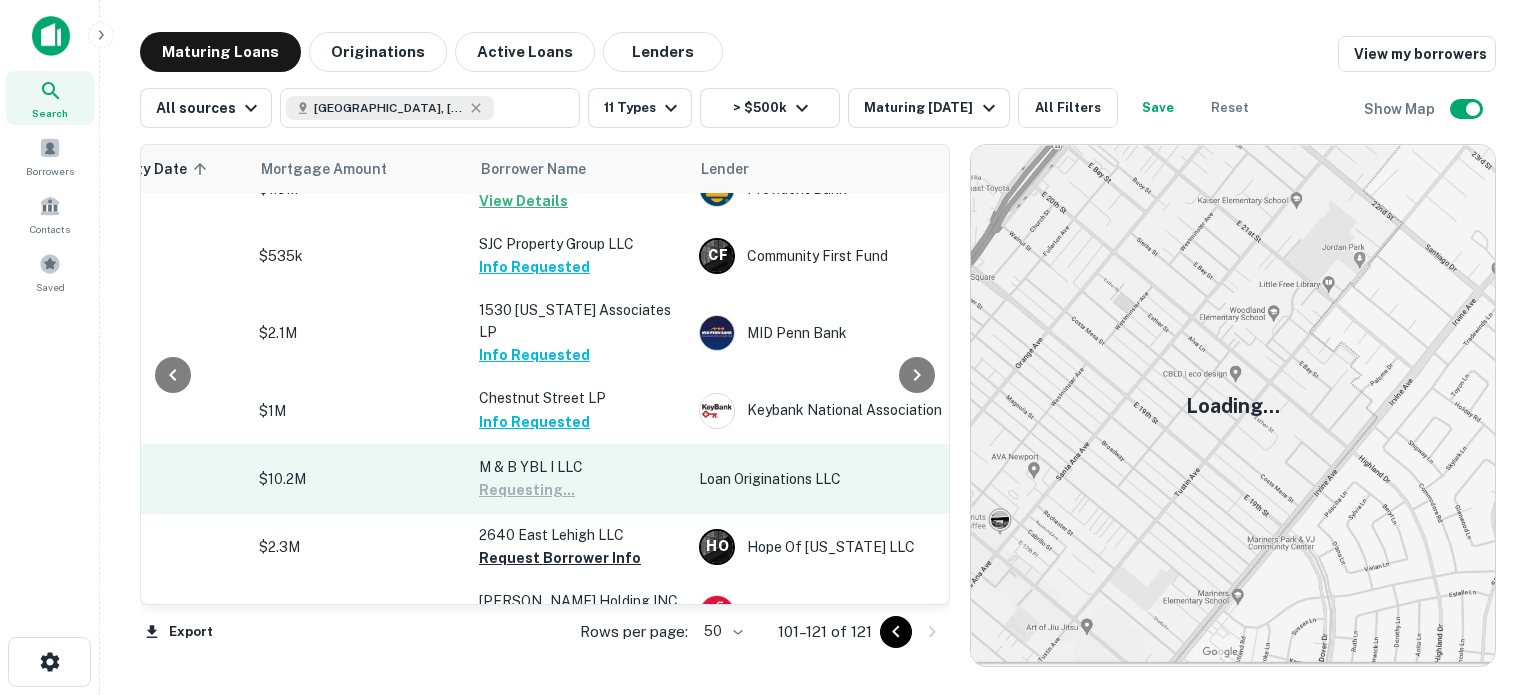 scroll, scrollTop: 1044, scrollLeft: 342, axis: both 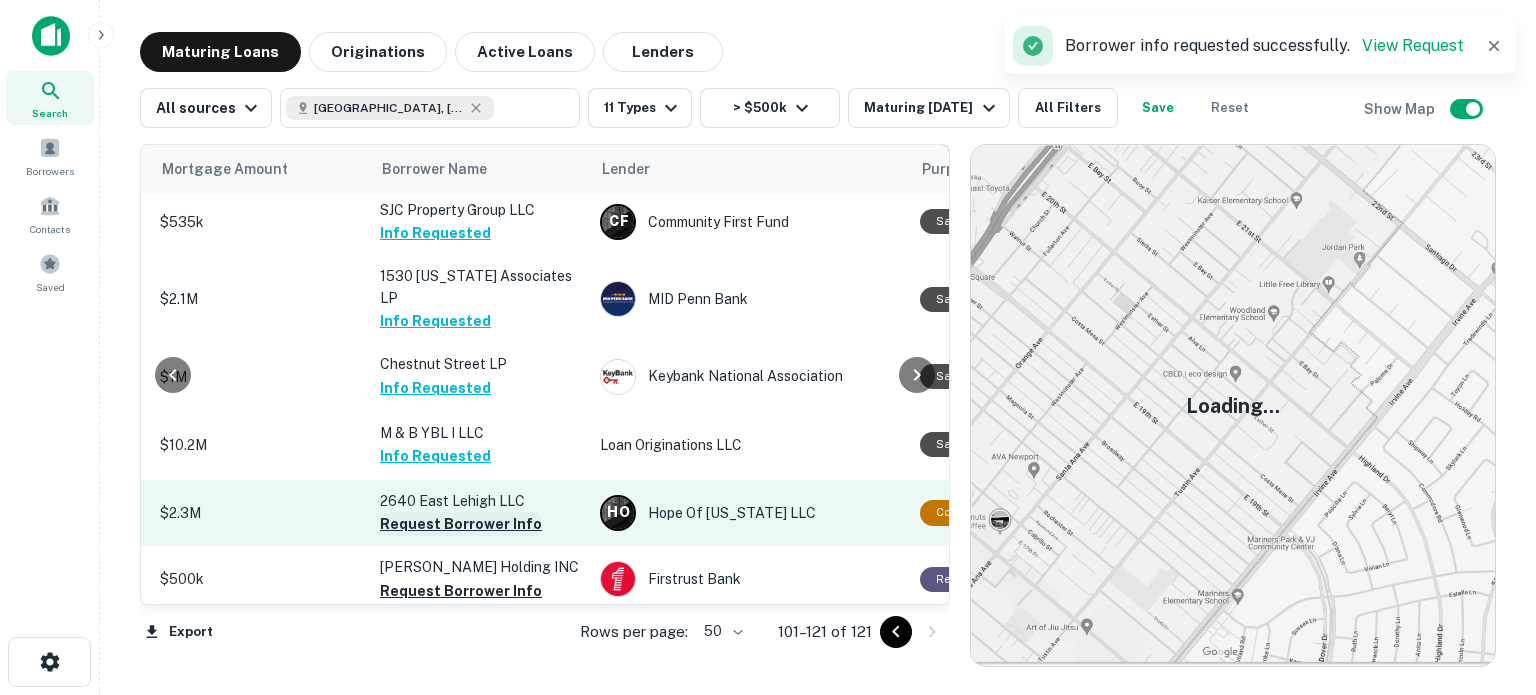 click on "Request Borrower Info" at bounding box center [461, 524] 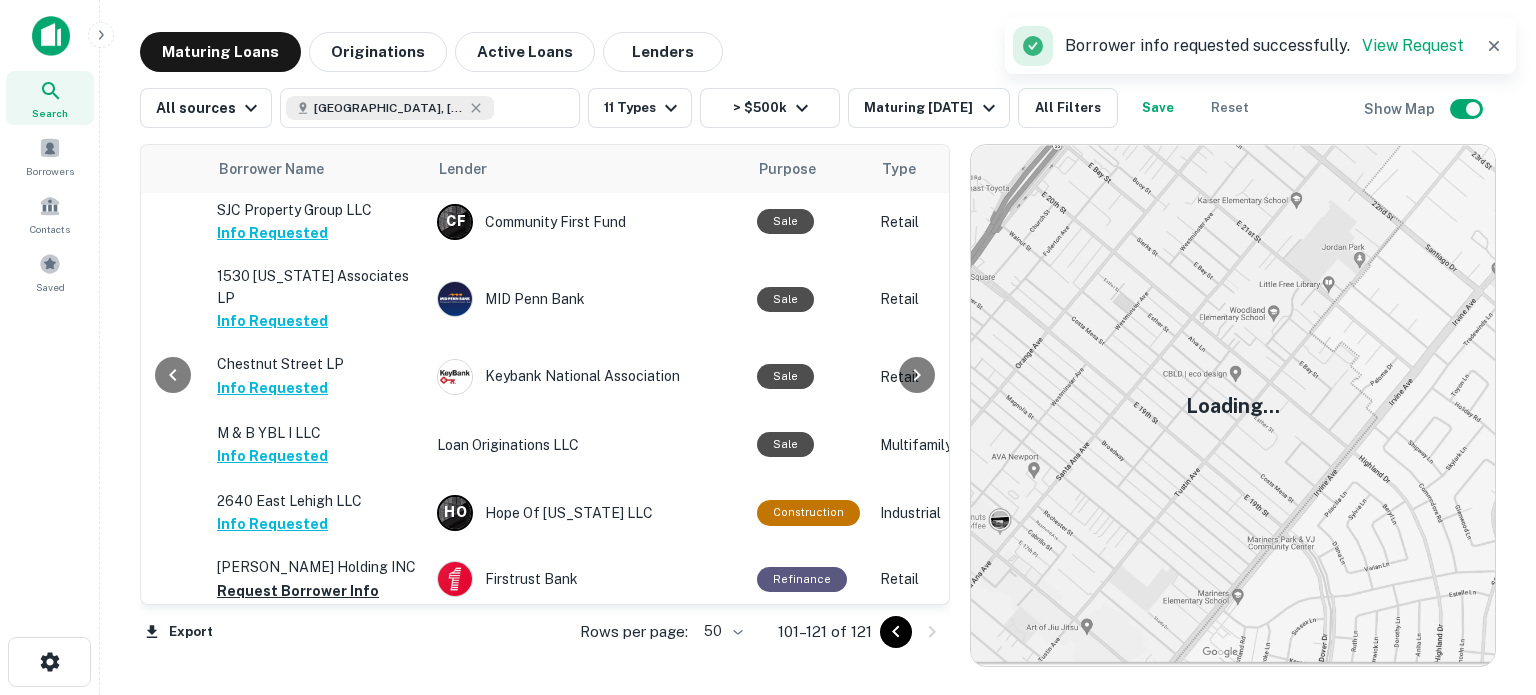 scroll, scrollTop: 1044, scrollLeft: 426, axis: both 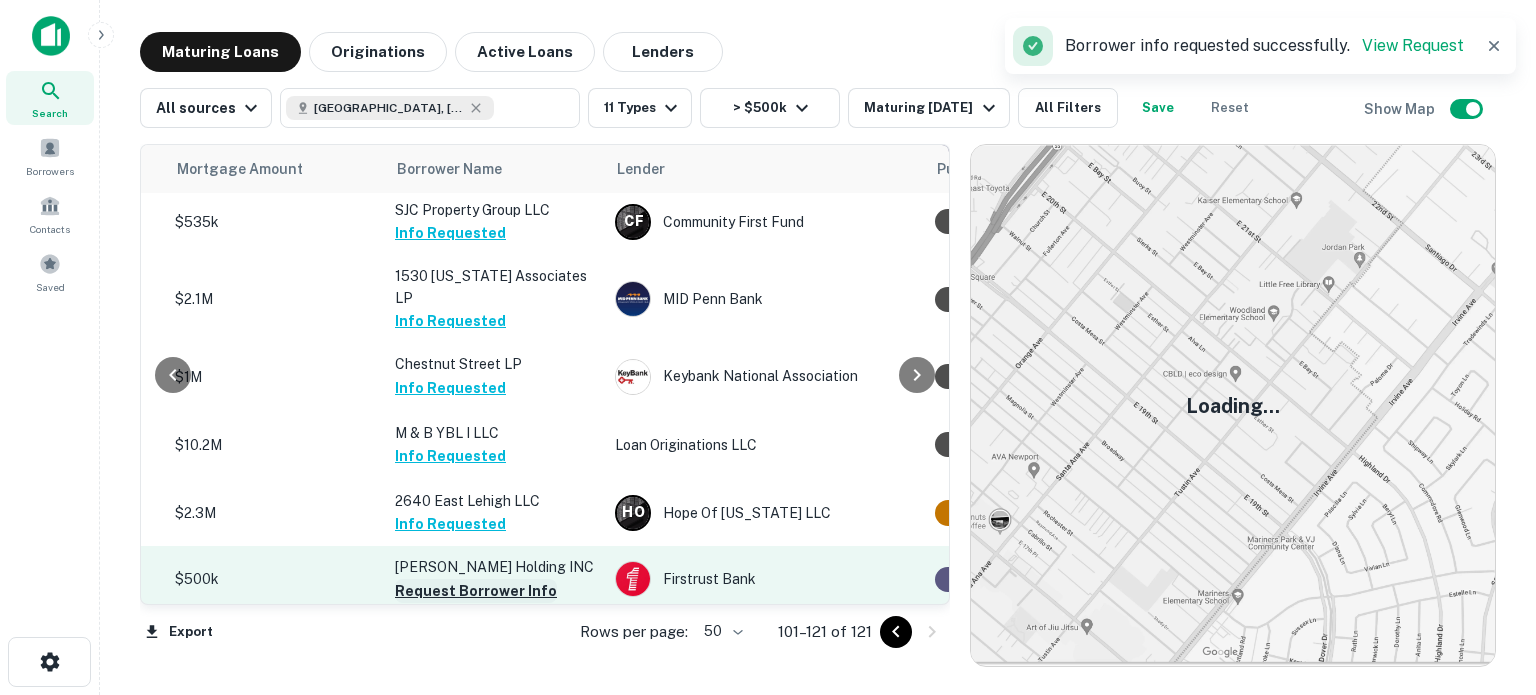 click on "Request Borrower Info" at bounding box center (476, 591) 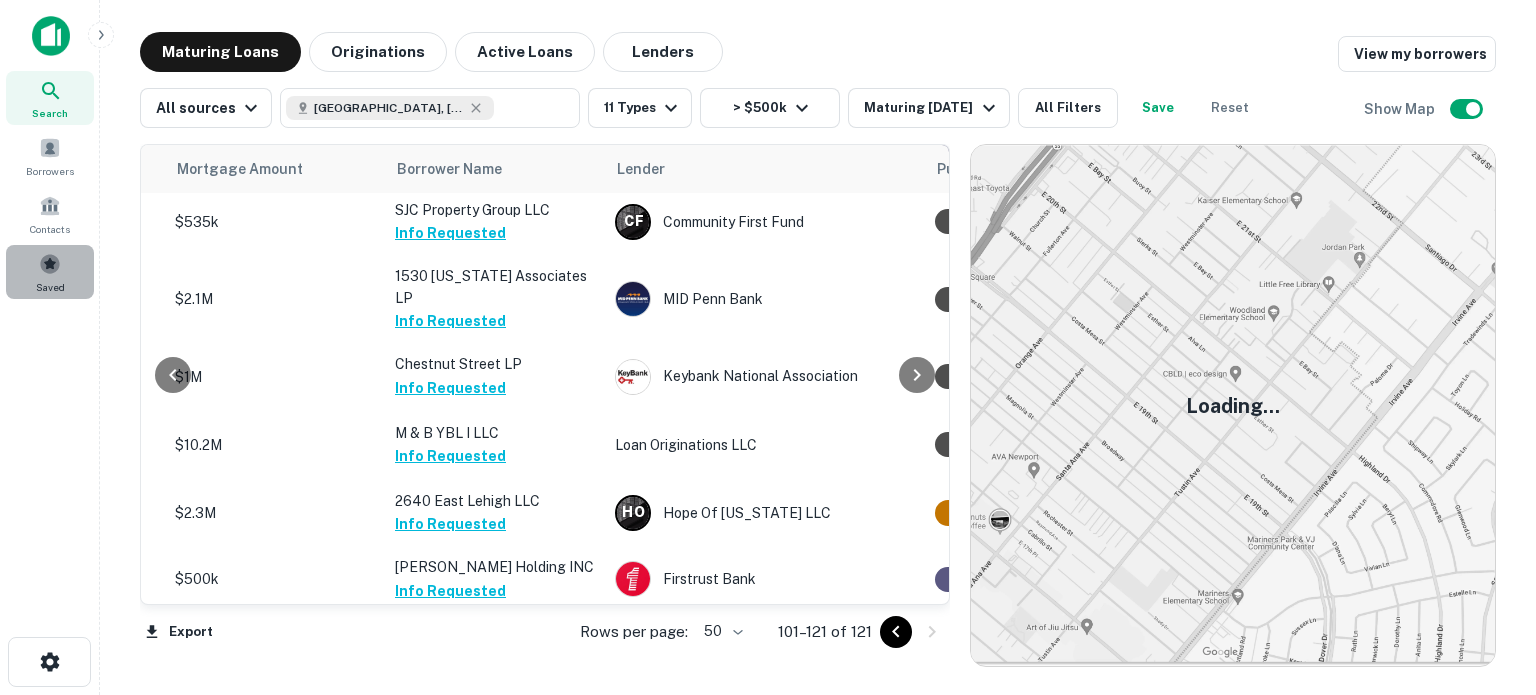 click on "Saved" at bounding box center (50, 287) 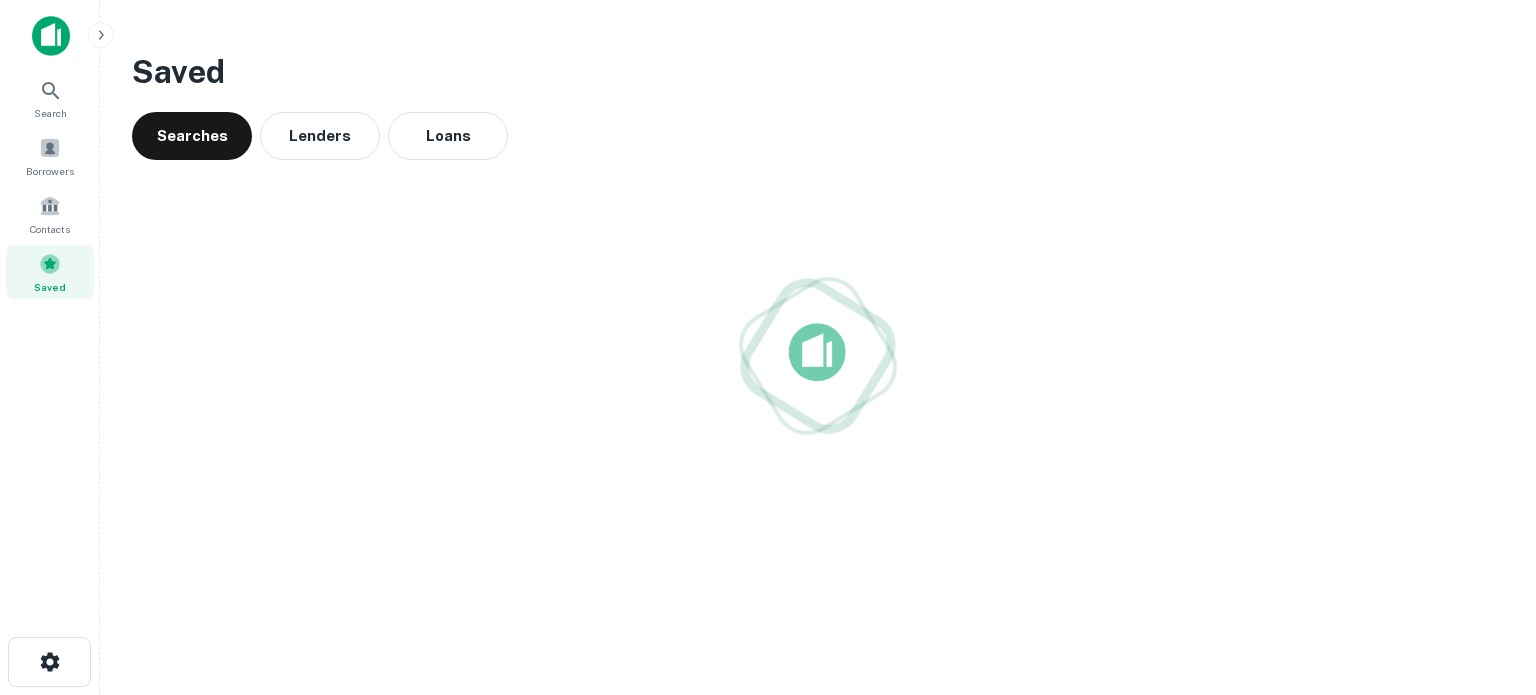 scroll, scrollTop: 0, scrollLeft: 0, axis: both 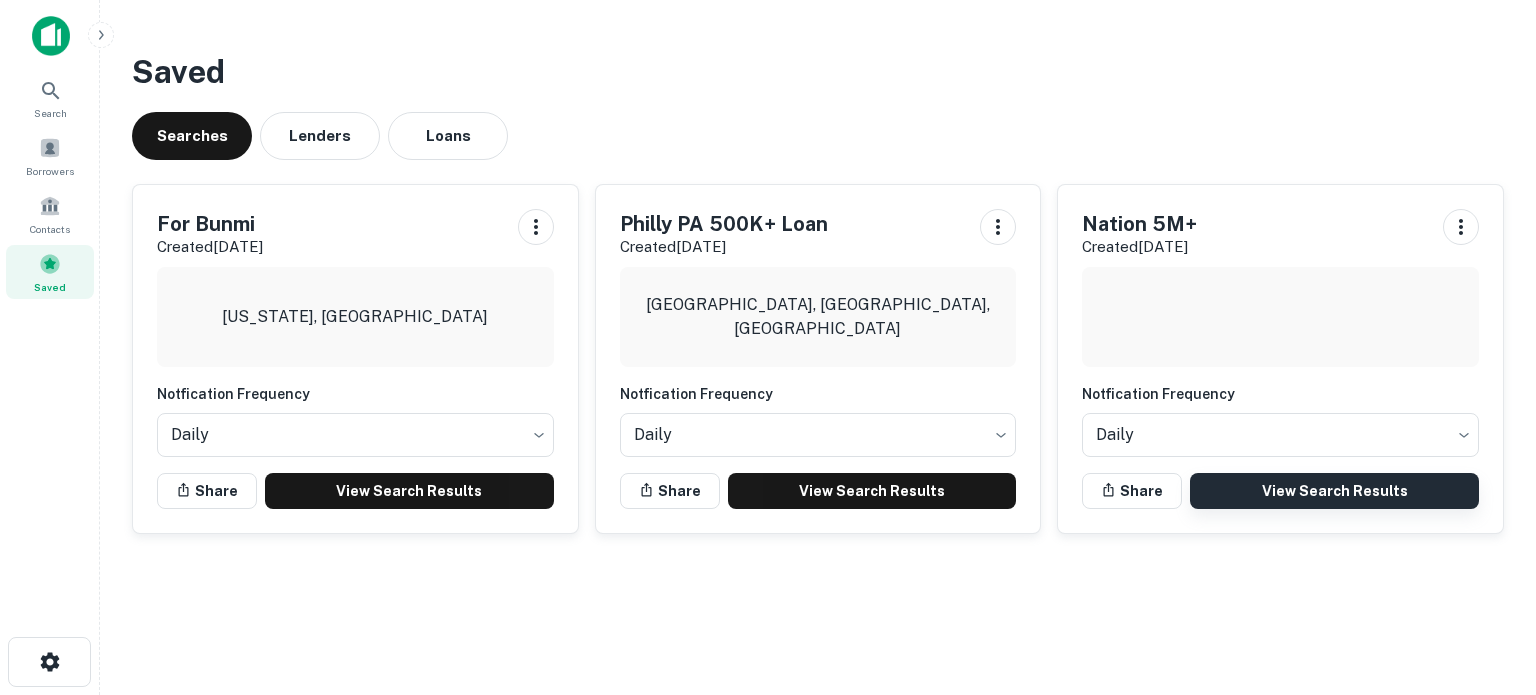 click on "View Search Results" at bounding box center (1334, 491) 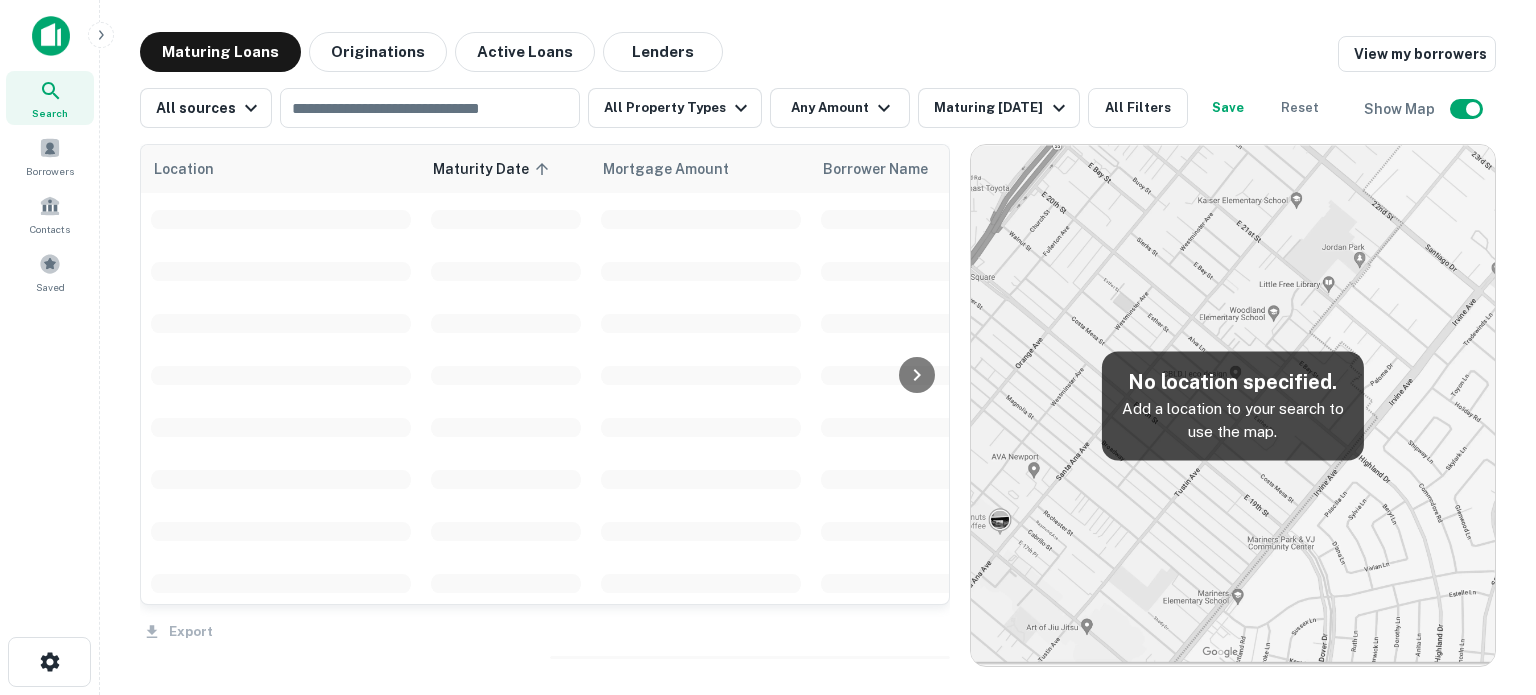 scroll, scrollTop: 0, scrollLeft: 0, axis: both 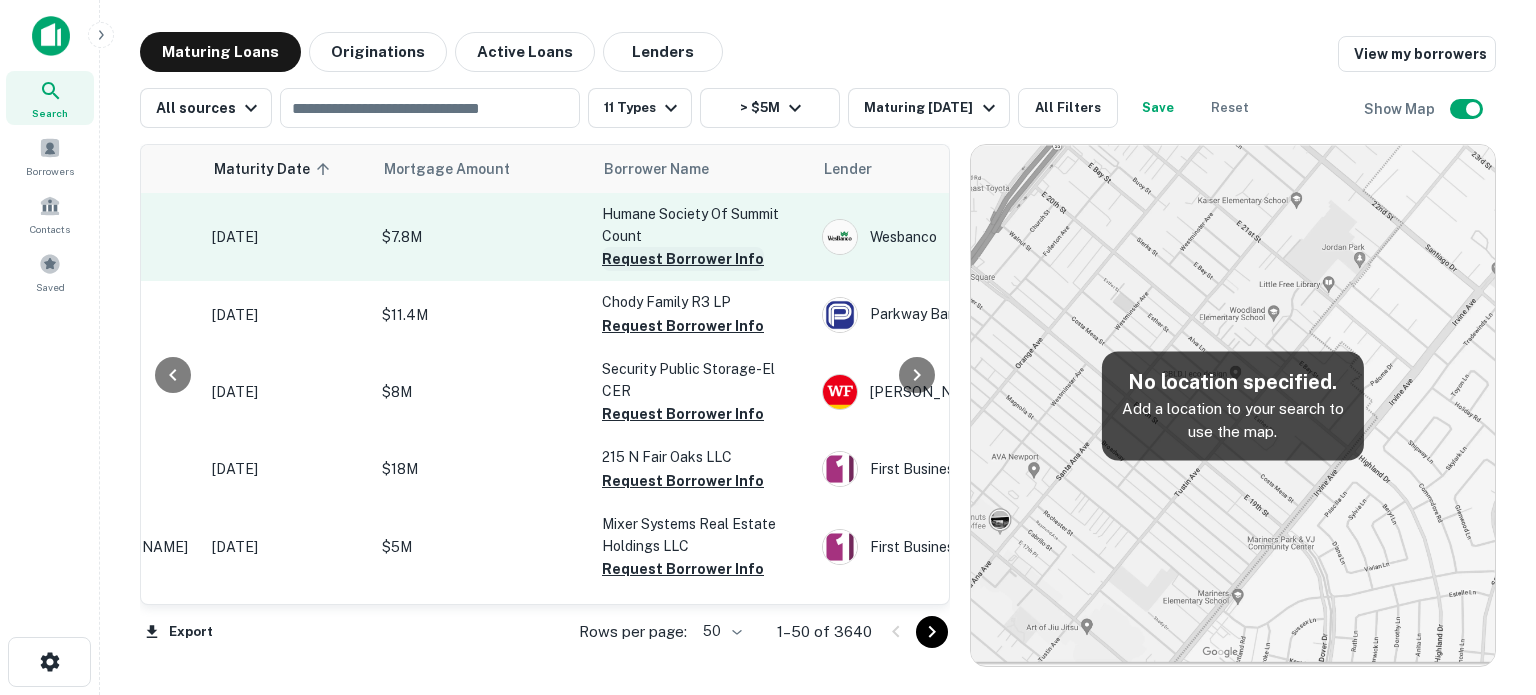 click on "Request Borrower Info" at bounding box center [683, 259] 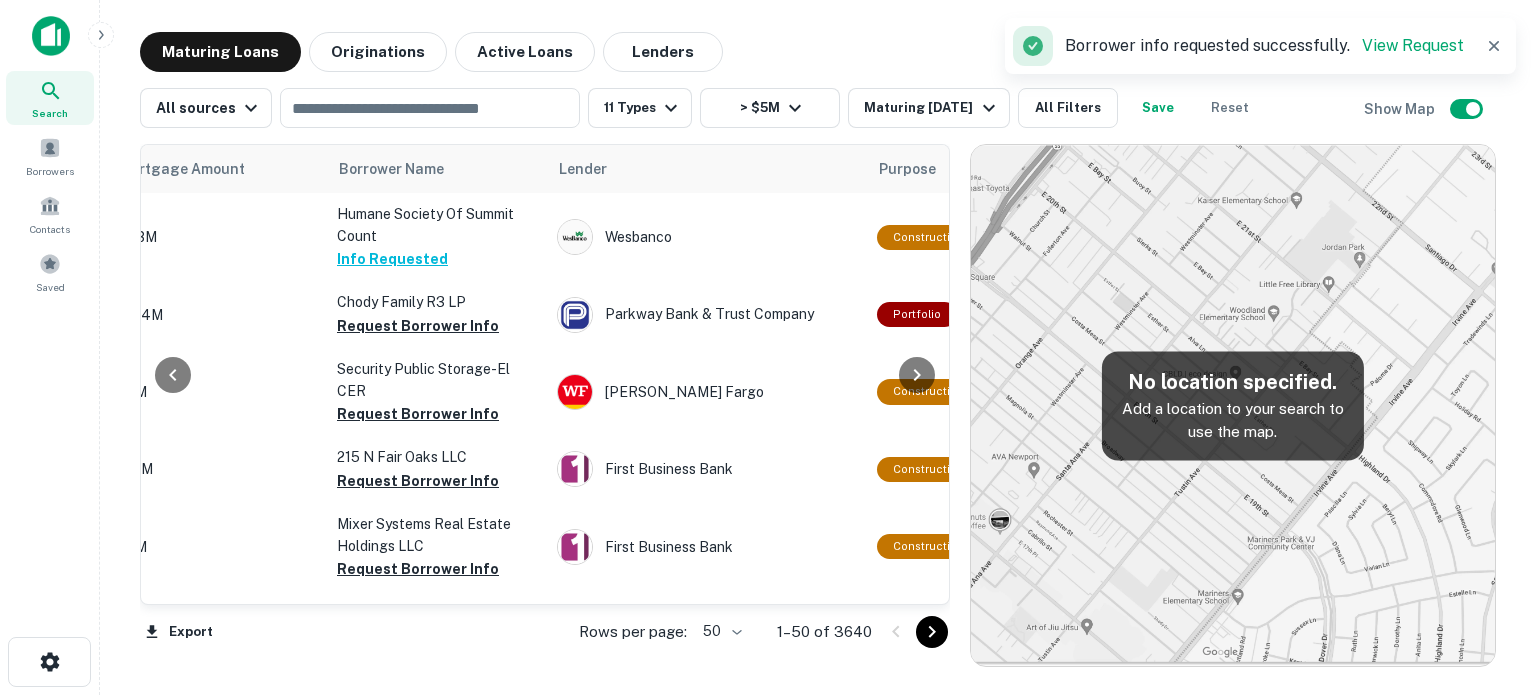 scroll, scrollTop: 0, scrollLeft: 452, axis: horizontal 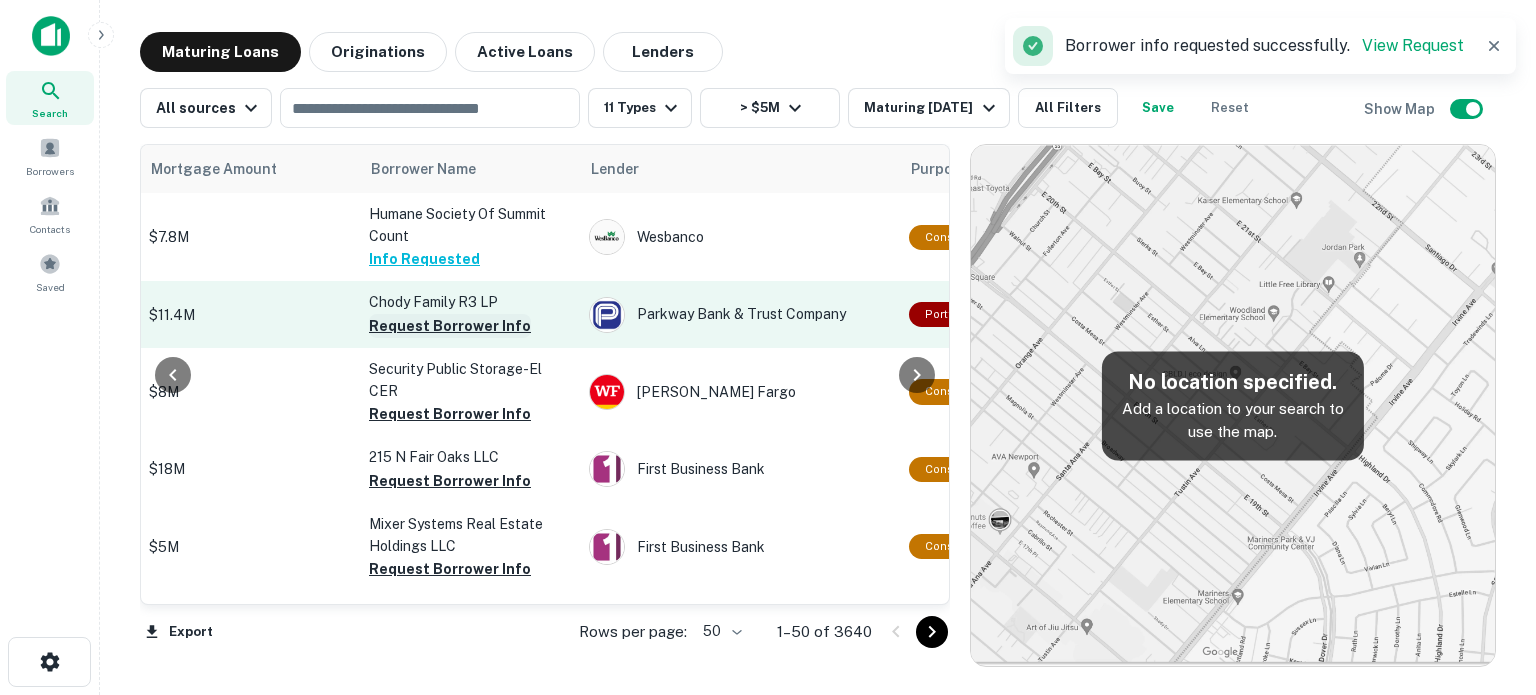 click on "Request Borrower Info" at bounding box center (450, 326) 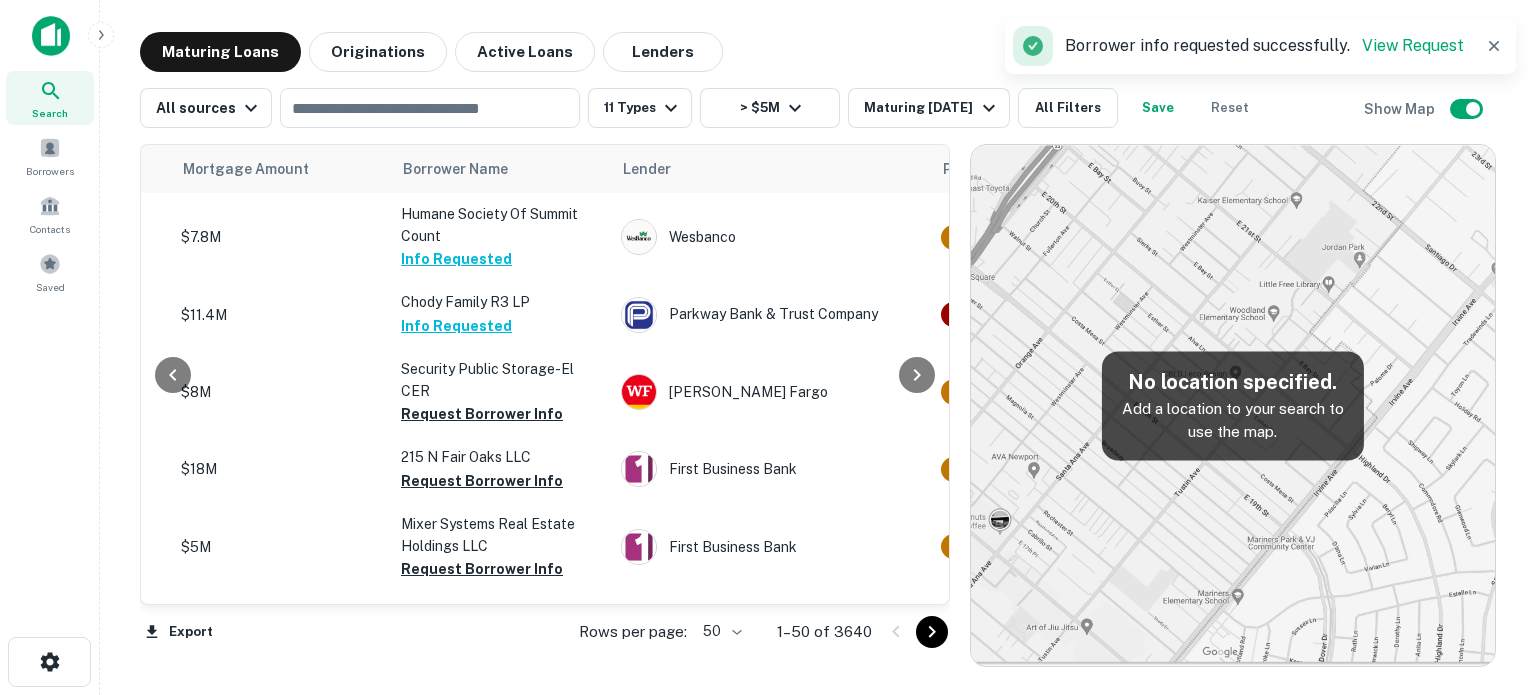 scroll, scrollTop: 0, scrollLeft: 412, axis: horizontal 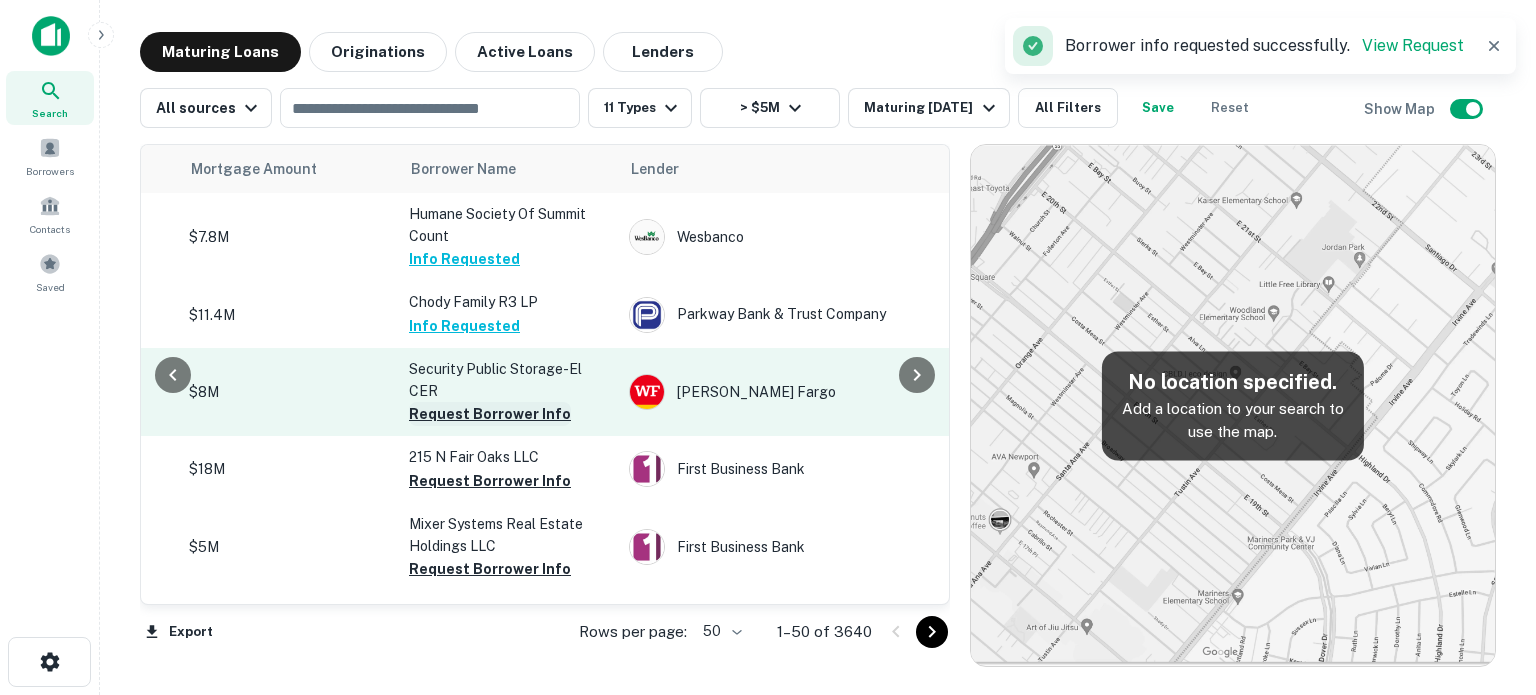 click on "Request Borrower Info" at bounding box center (490, 414) 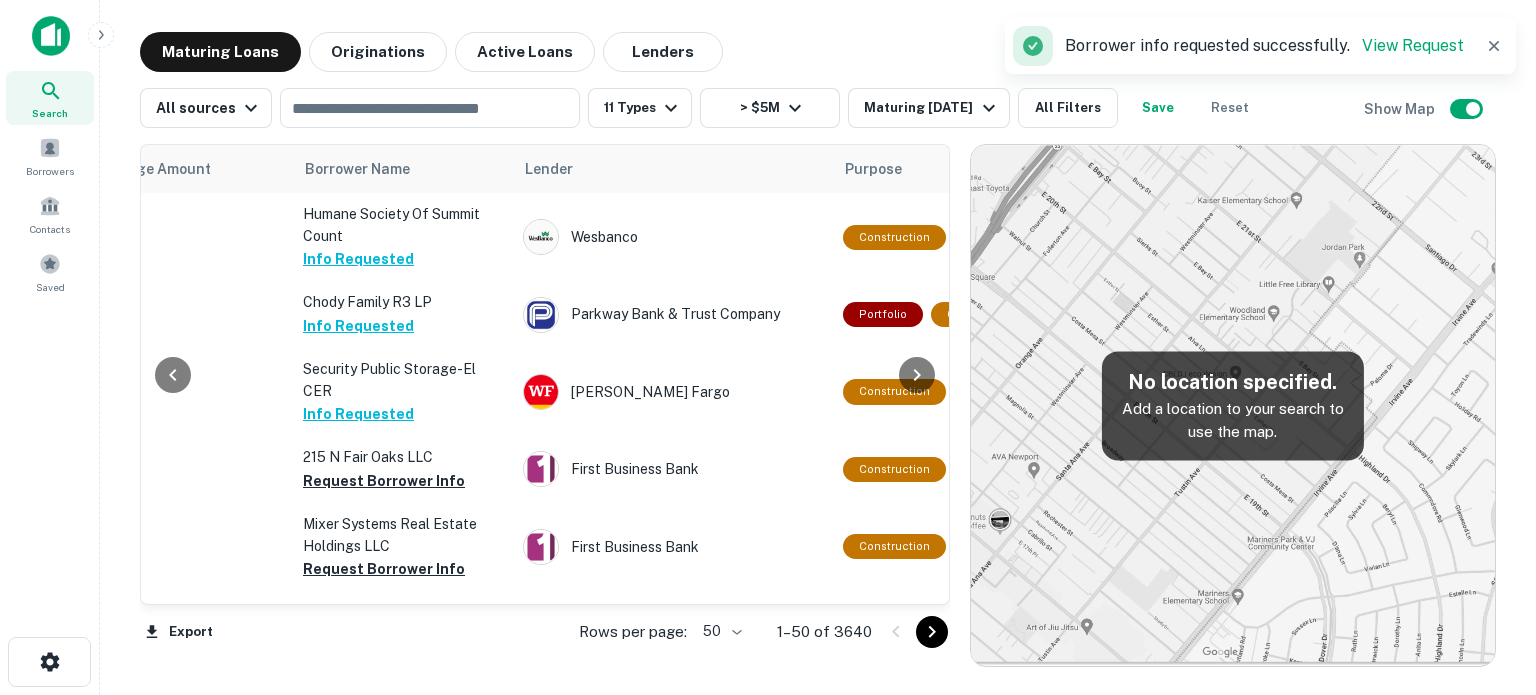 scroll, scrollTop: 0, scrollLeft: 478, axis: horizontal 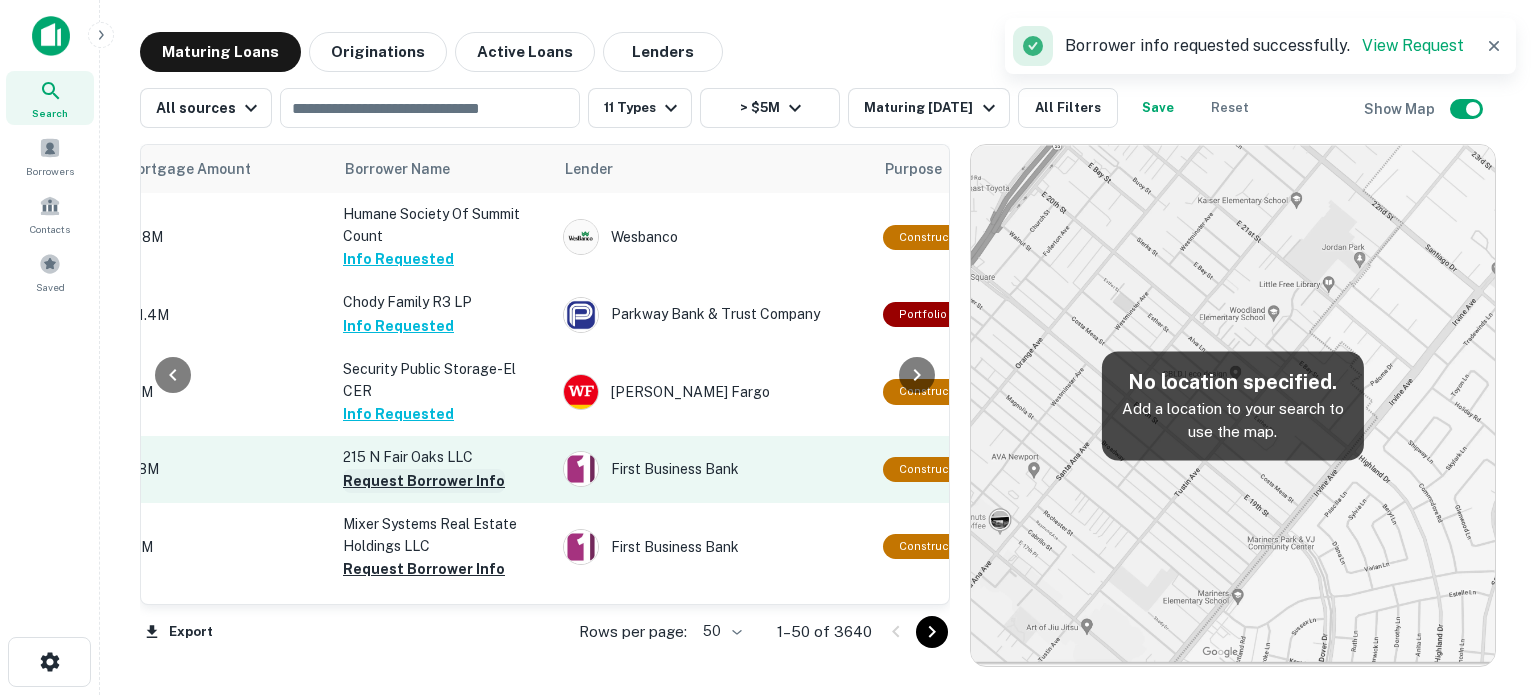 click on "Request Borrower Info" at bounding box center (424, 481) 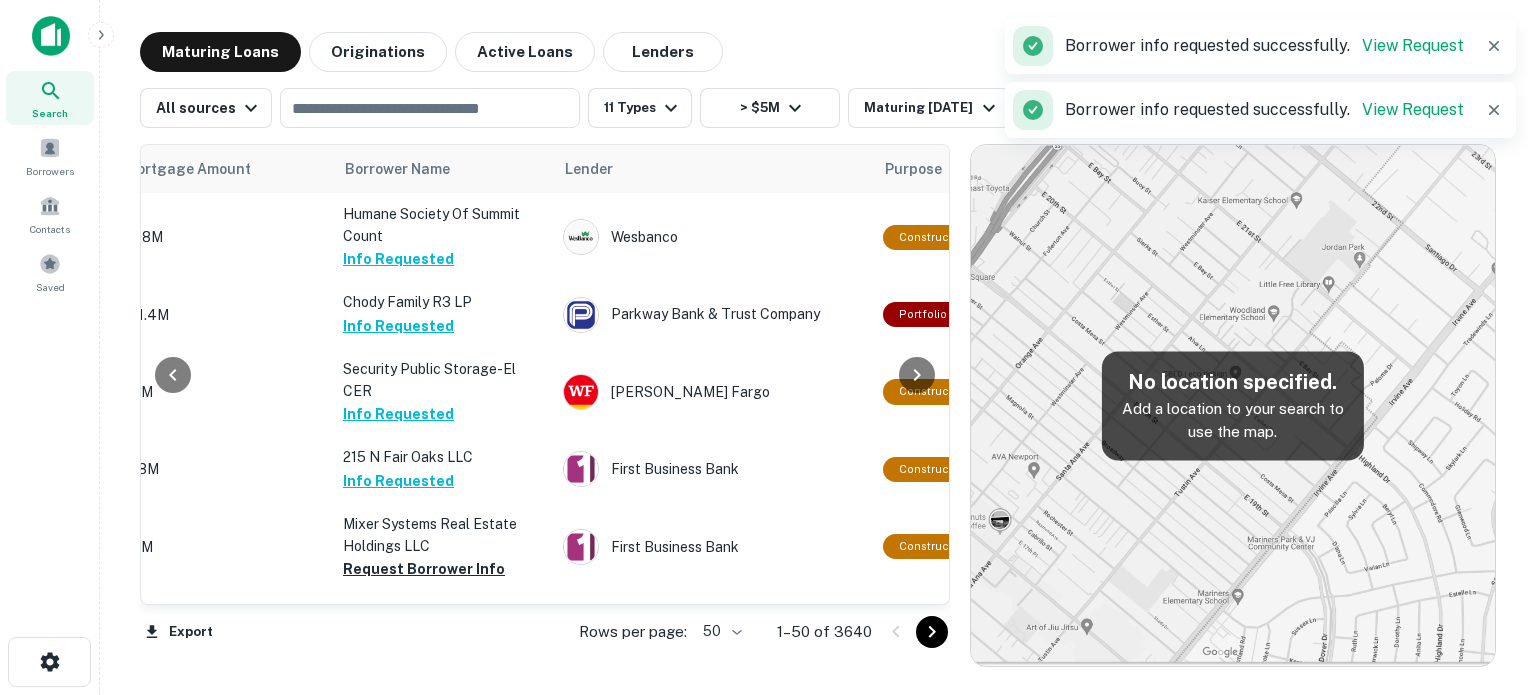 scroll, scrollTop: 0, scrollLeft: 330, axis: horizontal 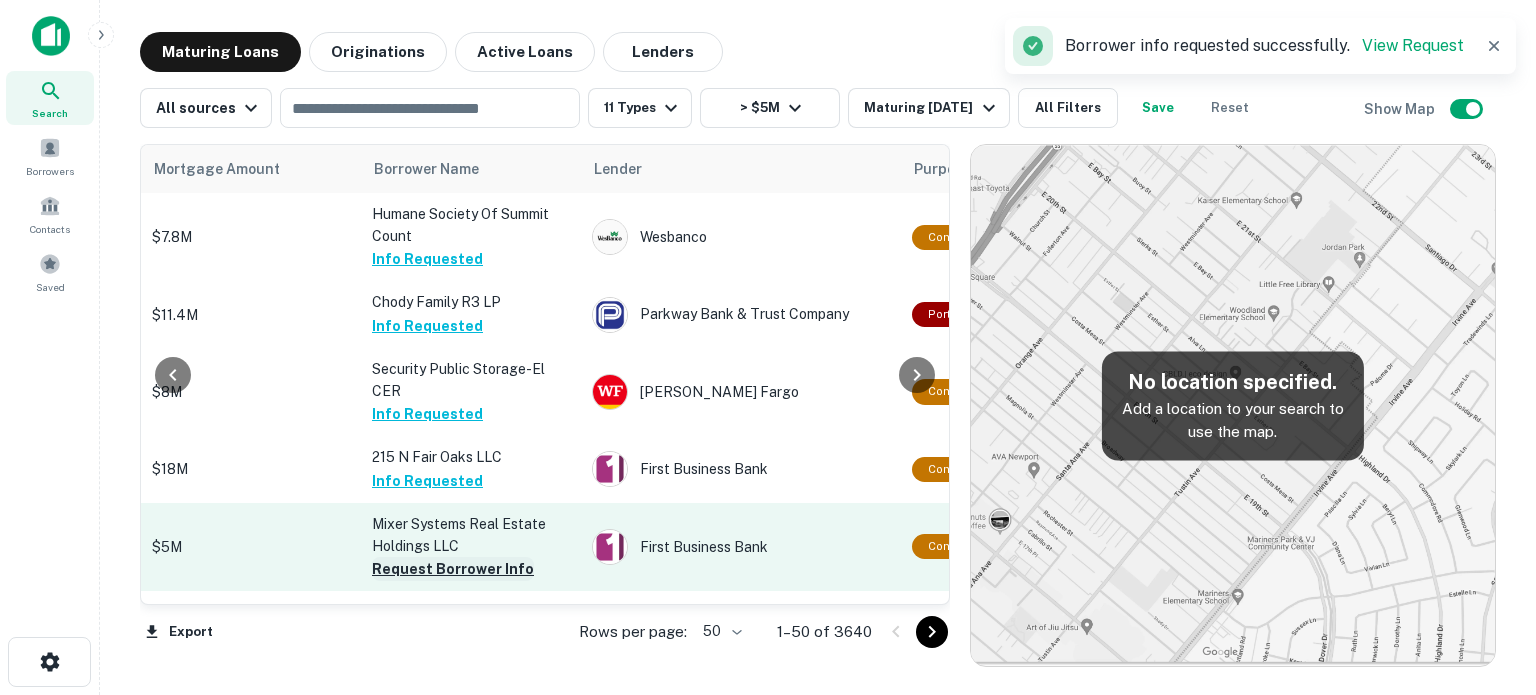 click on "Request Borrower Info" at bounding box center (453, 569) 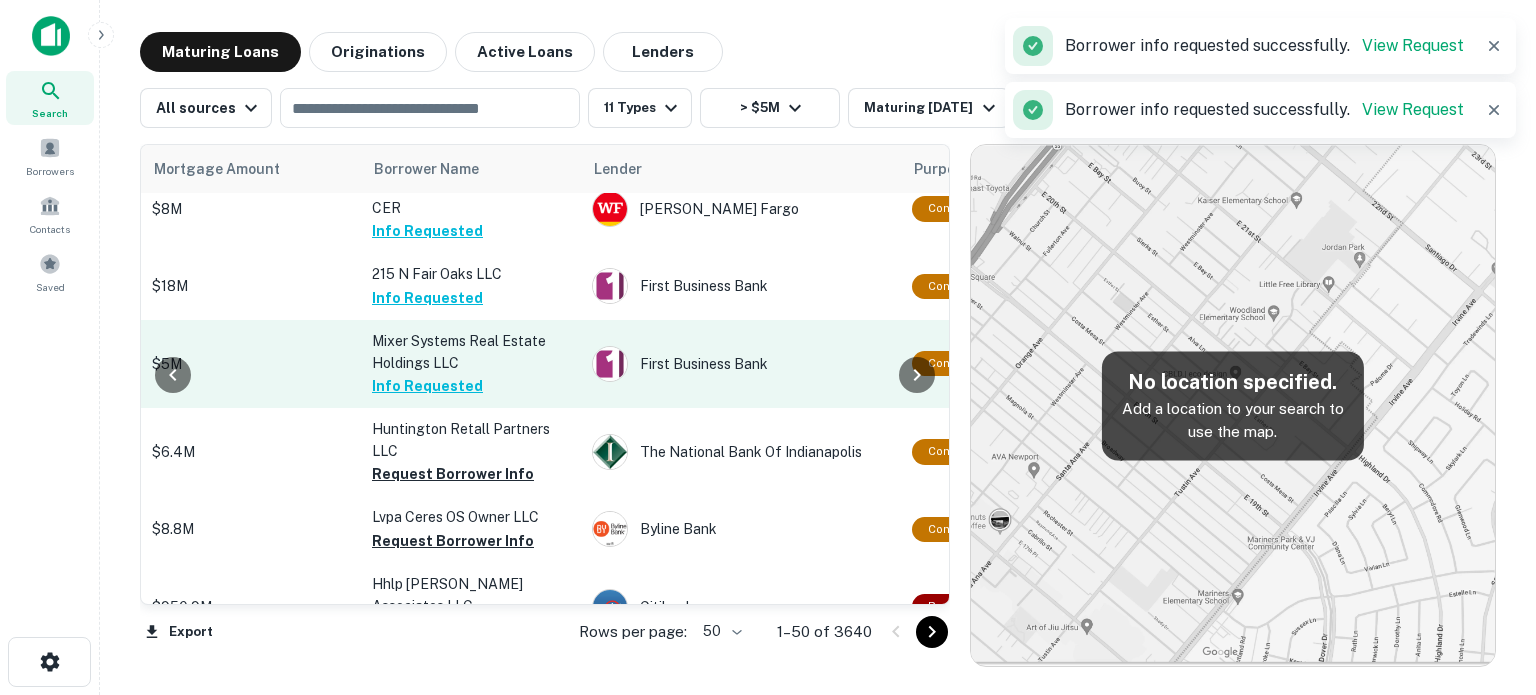 scroll, scrollTop: 200, scrollLeft: 449, axis: both 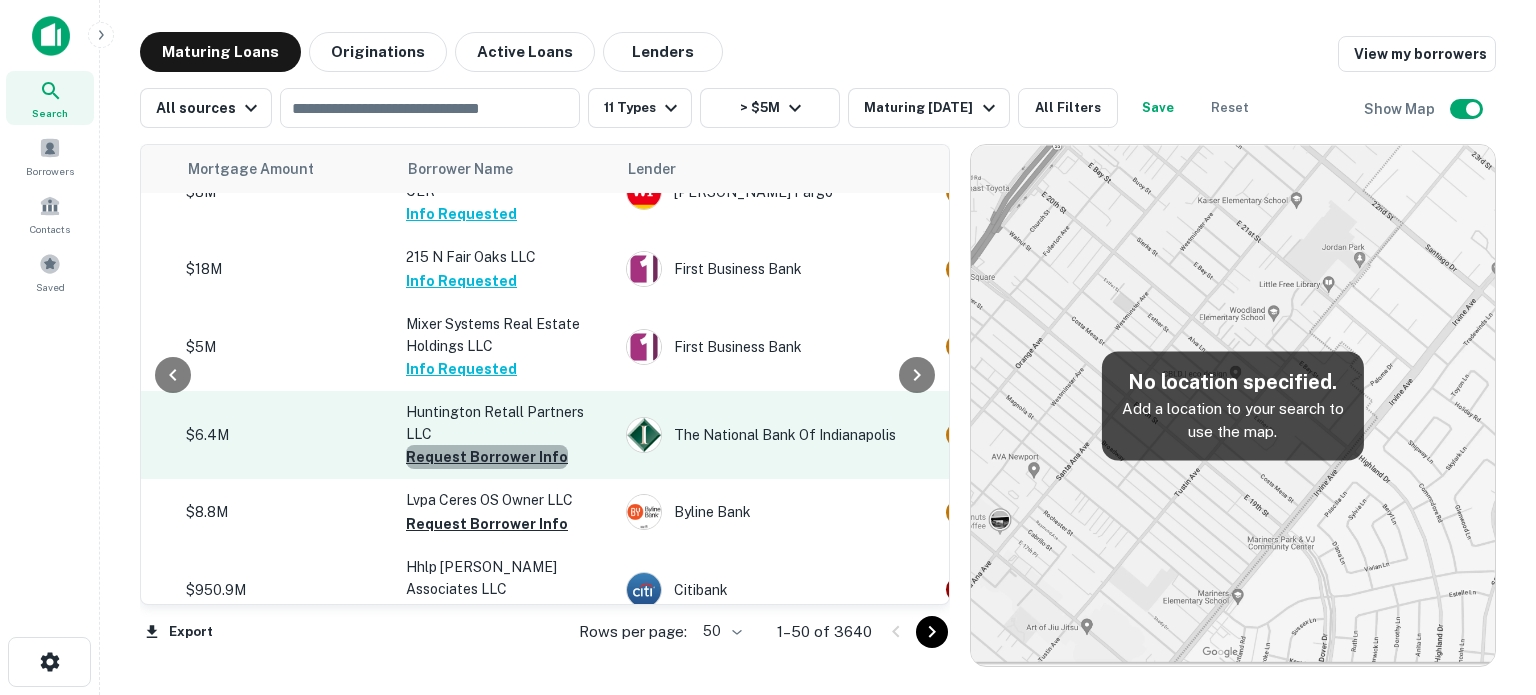 click on "Request Borrower Info" at bounding box center [487, 457] 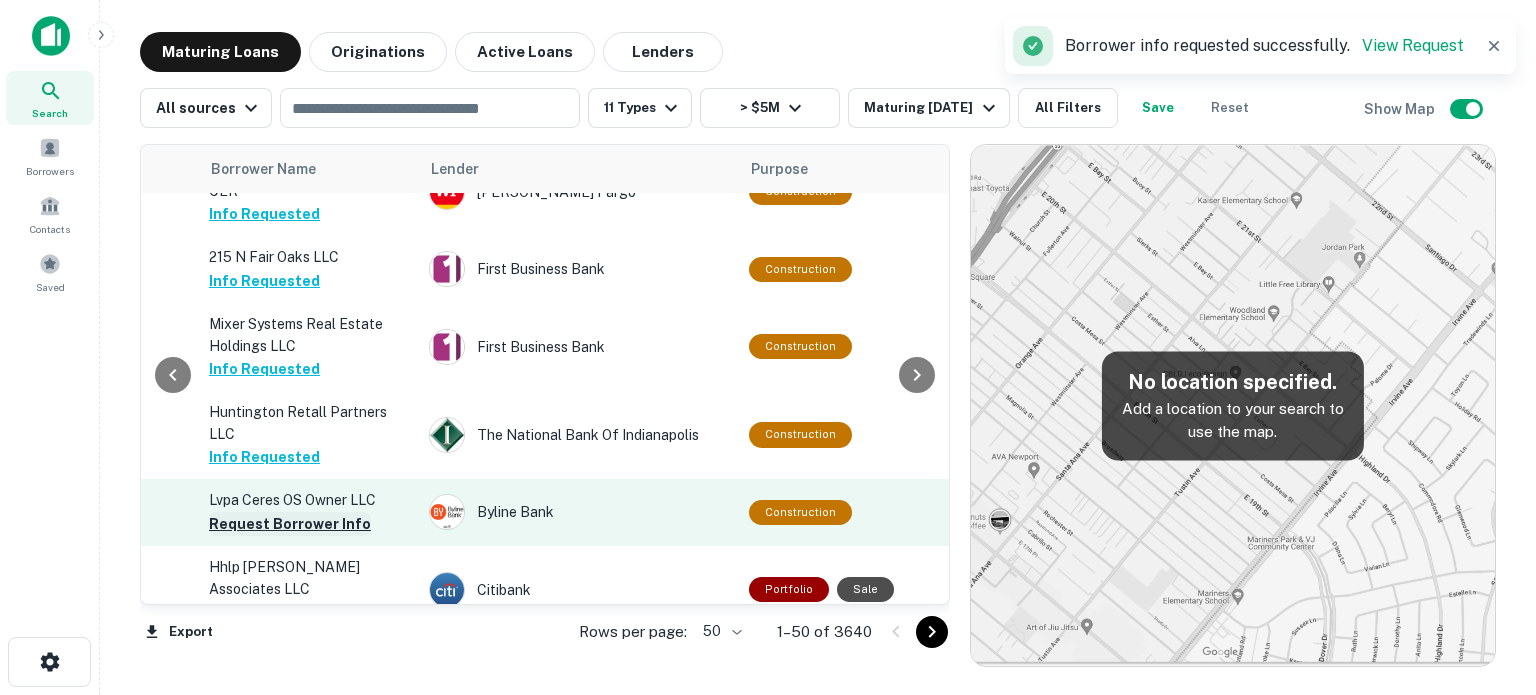 scroll, scrollTop: 200, scrollLeft: 364, axis: both 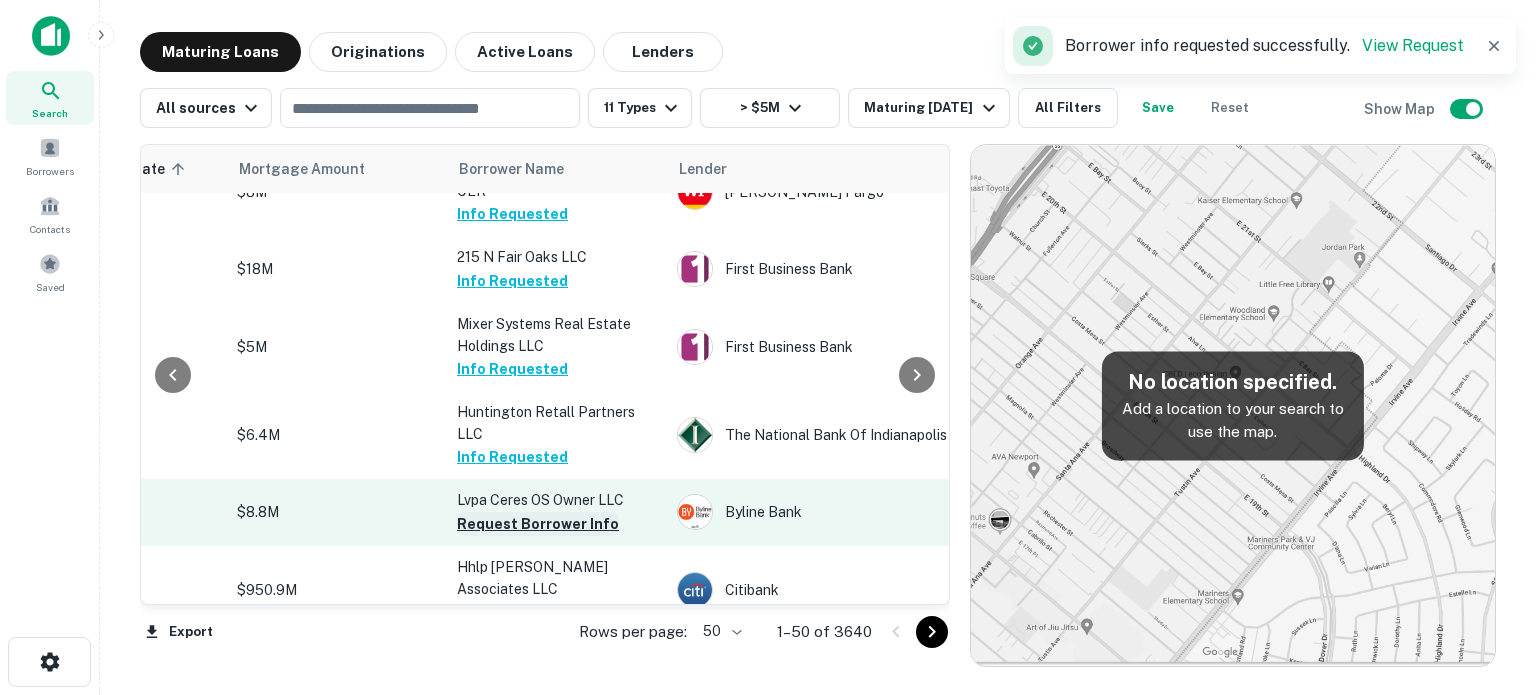 click on "Request Borrower Info" at bounding box center [538, 524] 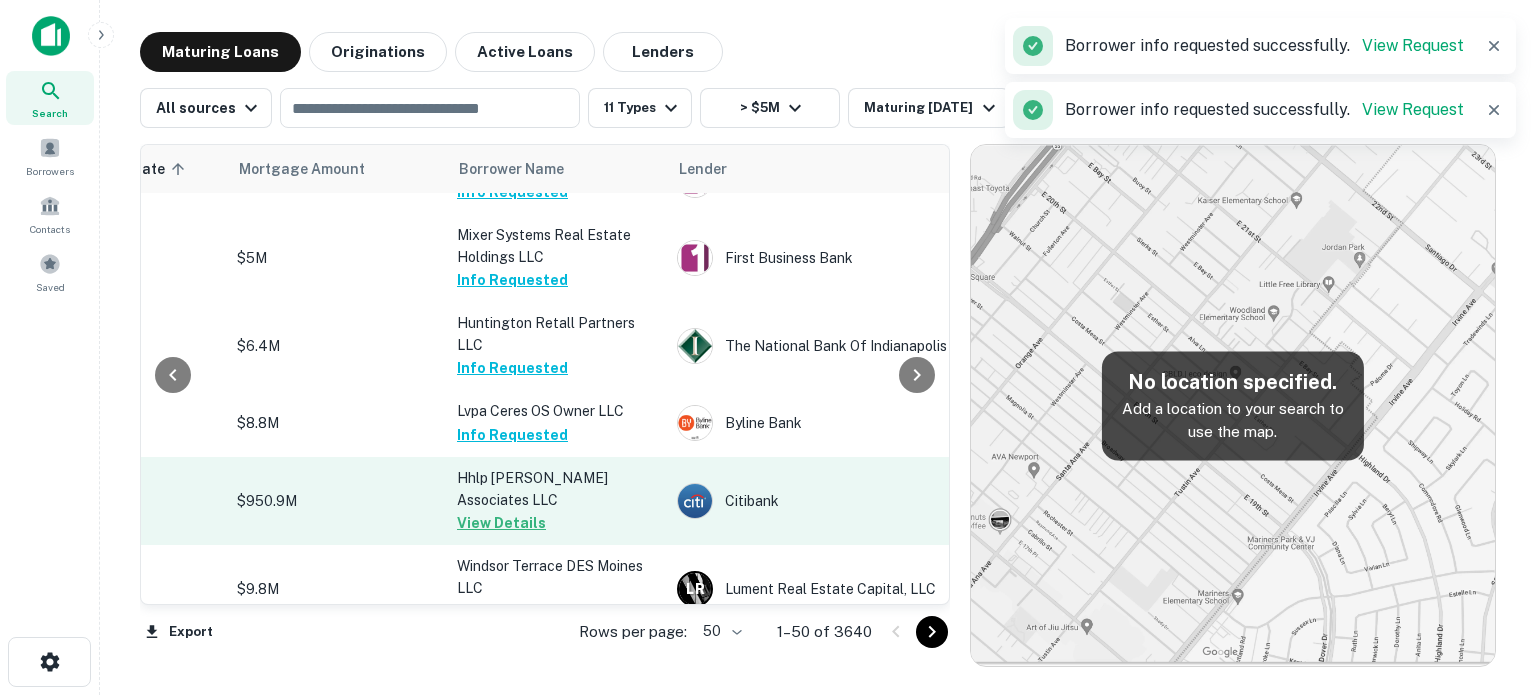 scroll, scrollTop: 300, scrollLeft: 364, axis: both 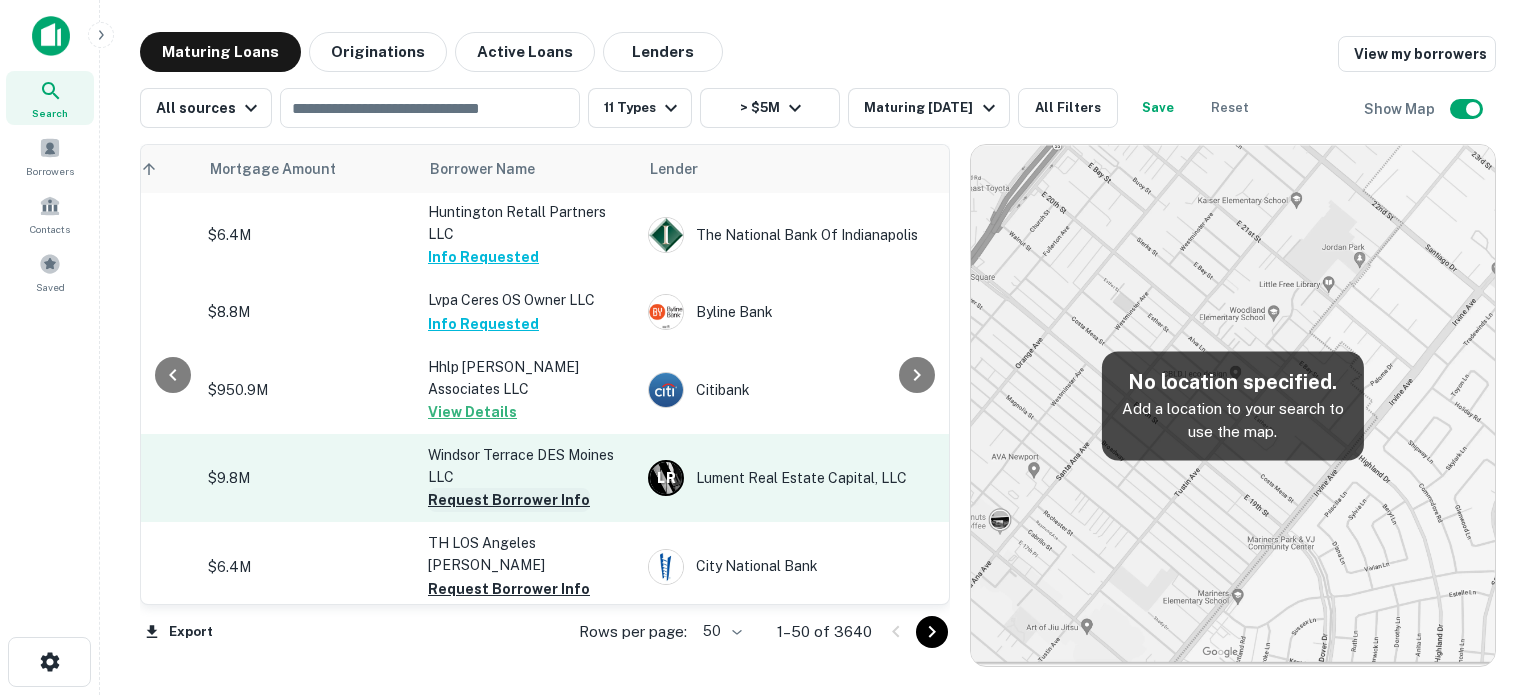 click on "Request Borrower Info" at bounding box center [509, 500] 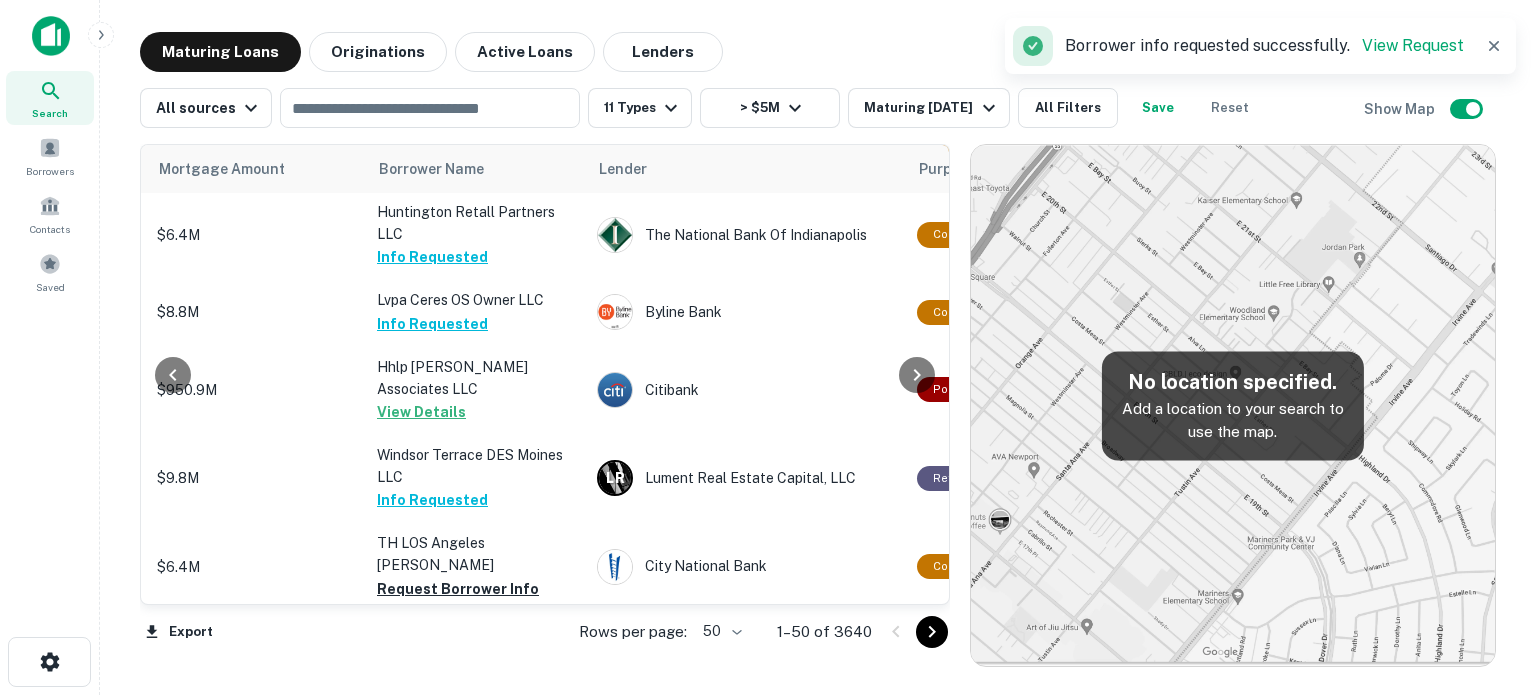 scroll, scrollTop: 400, scrollLeft: 425, axis: both 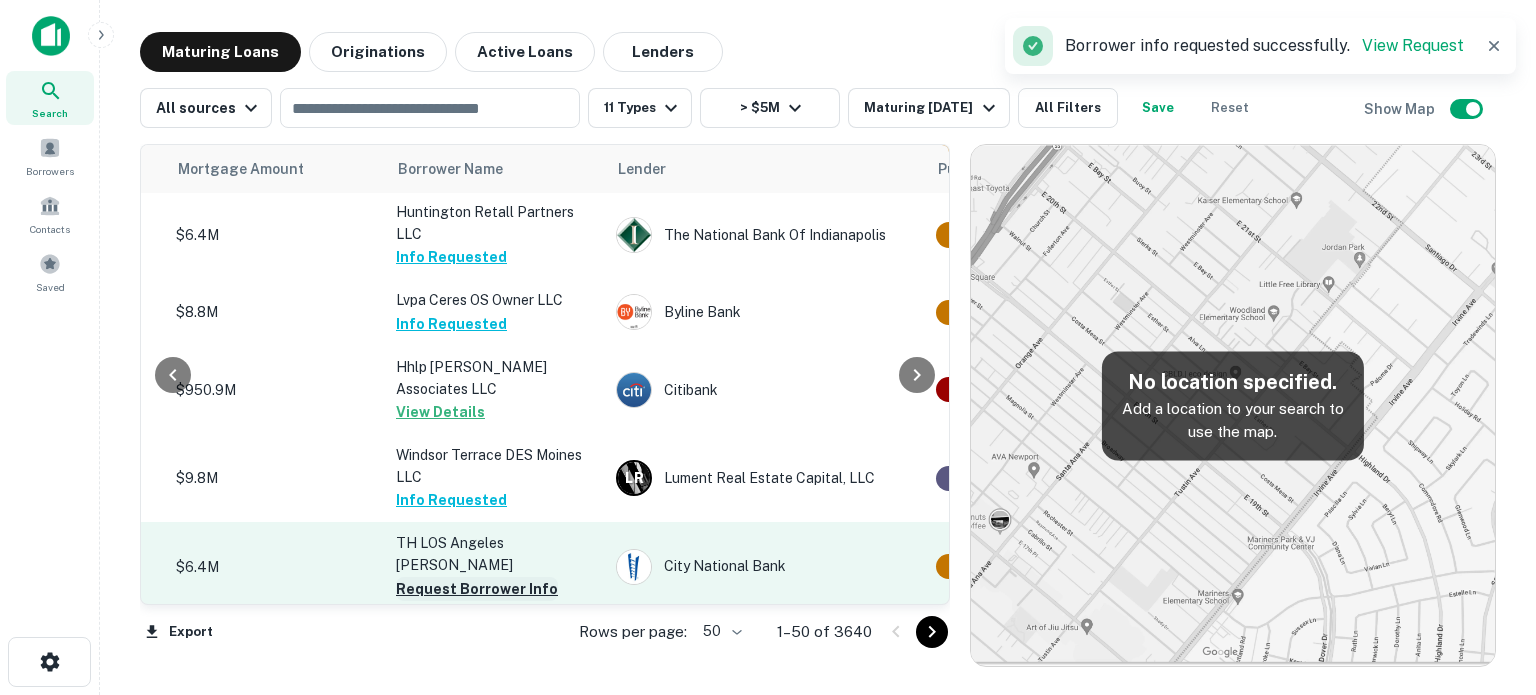 click on "Request Borrower Info" at bounding box center (477, 589) 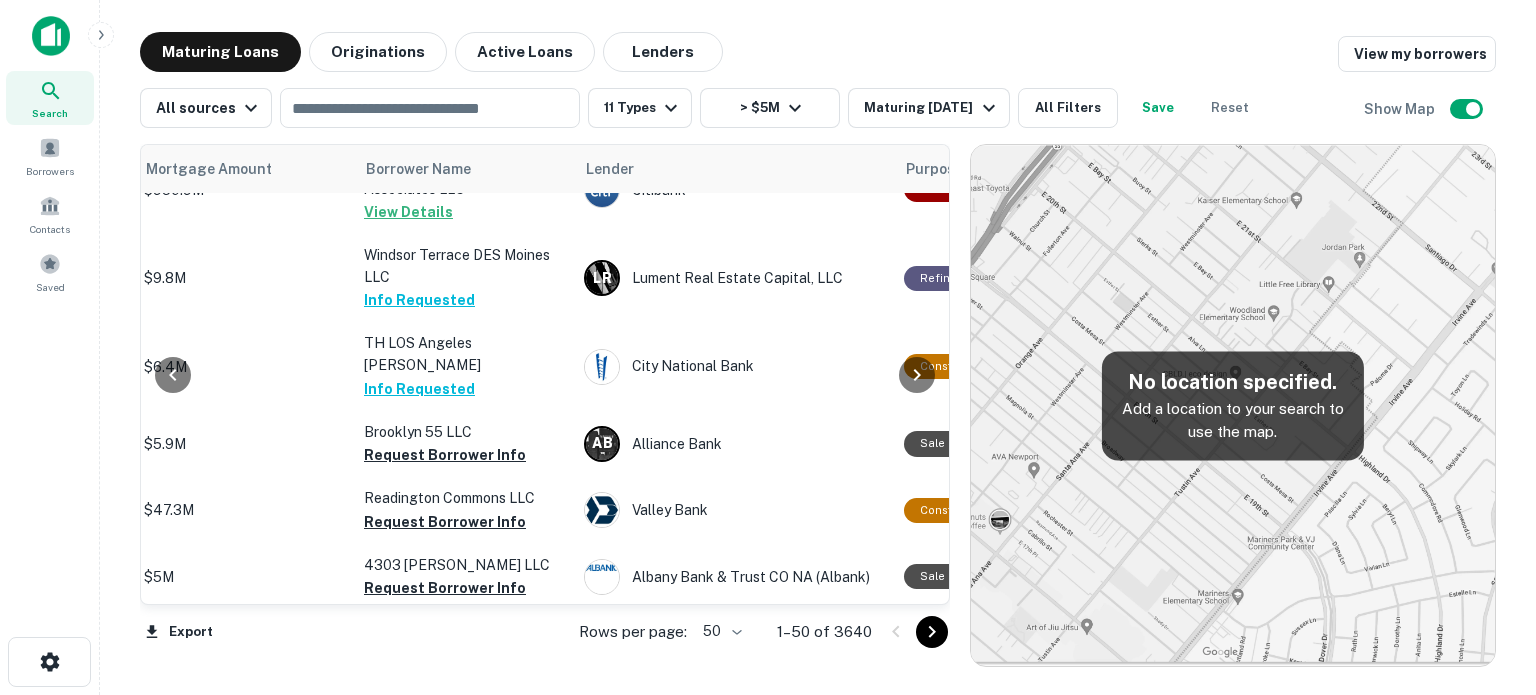 scroll, scrollTop: 600, scrollLeft: 454, axis: both 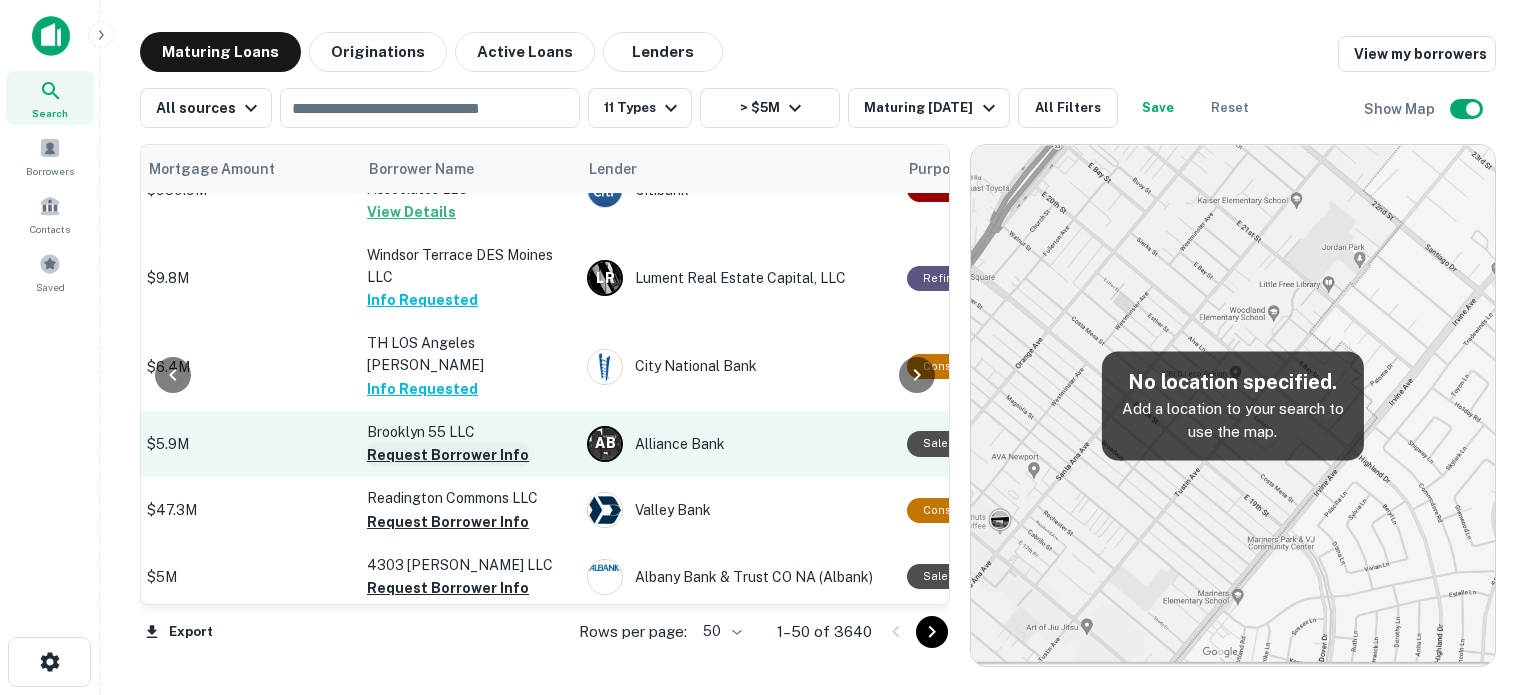 click on "Request Borrower Info" at bounding box center [448, 455] 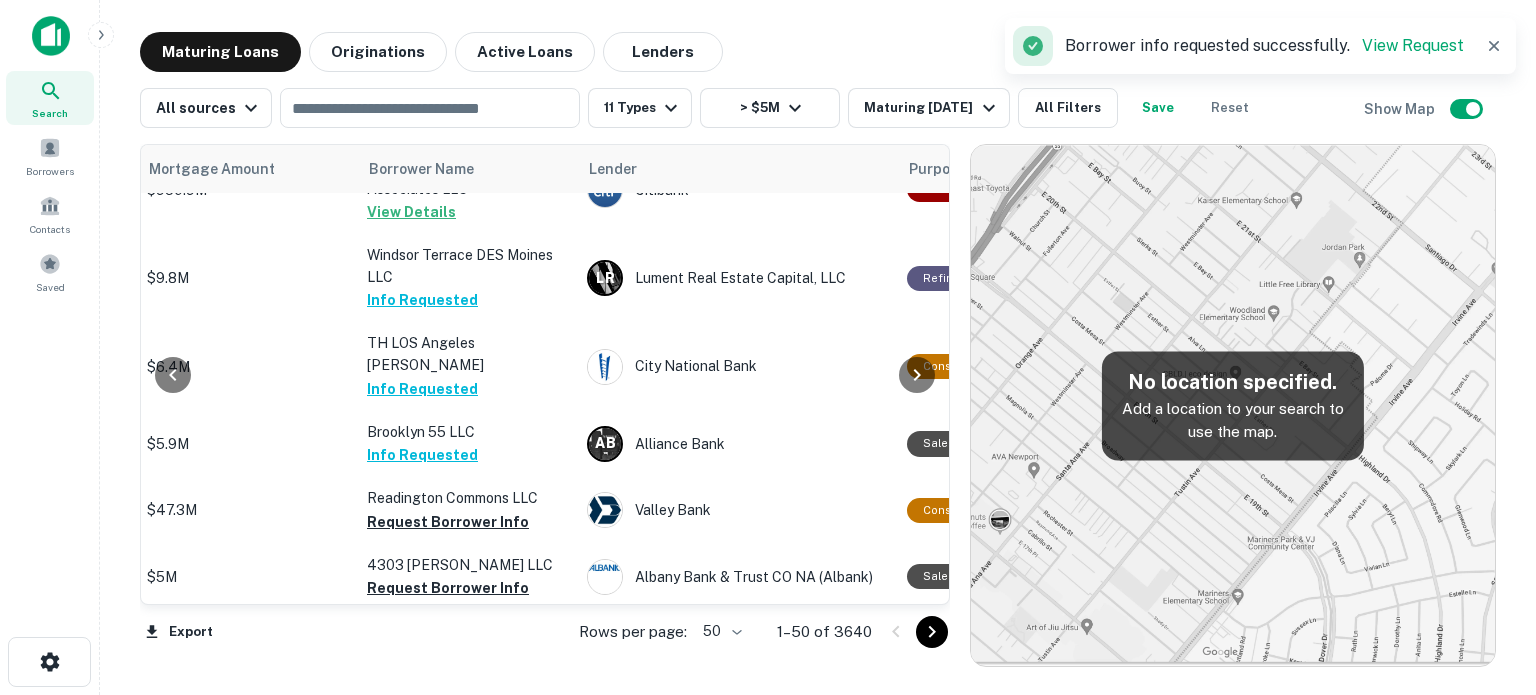 scroll, scrollTop: 600, scrollLeft: 446, axis: both 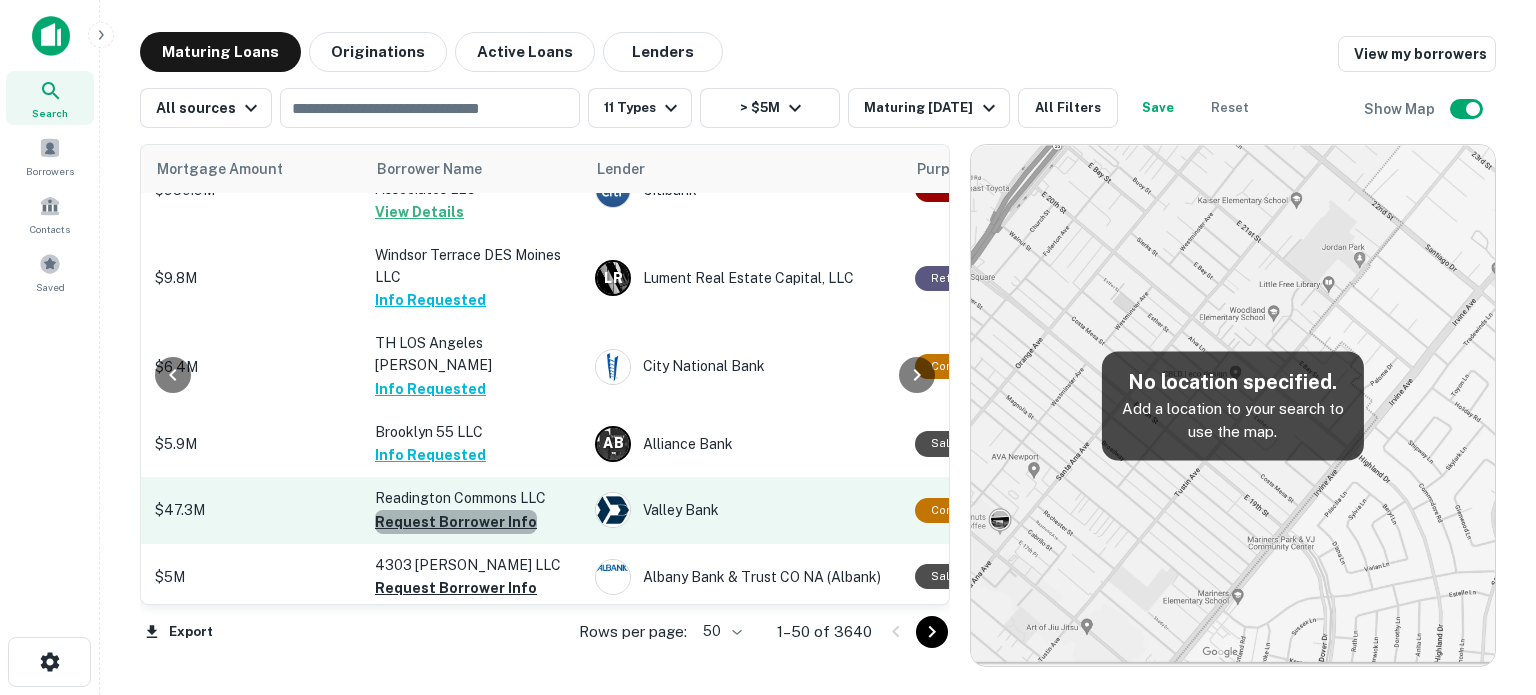 click on "Request Borrower Info" at bounding box center [456, 522] 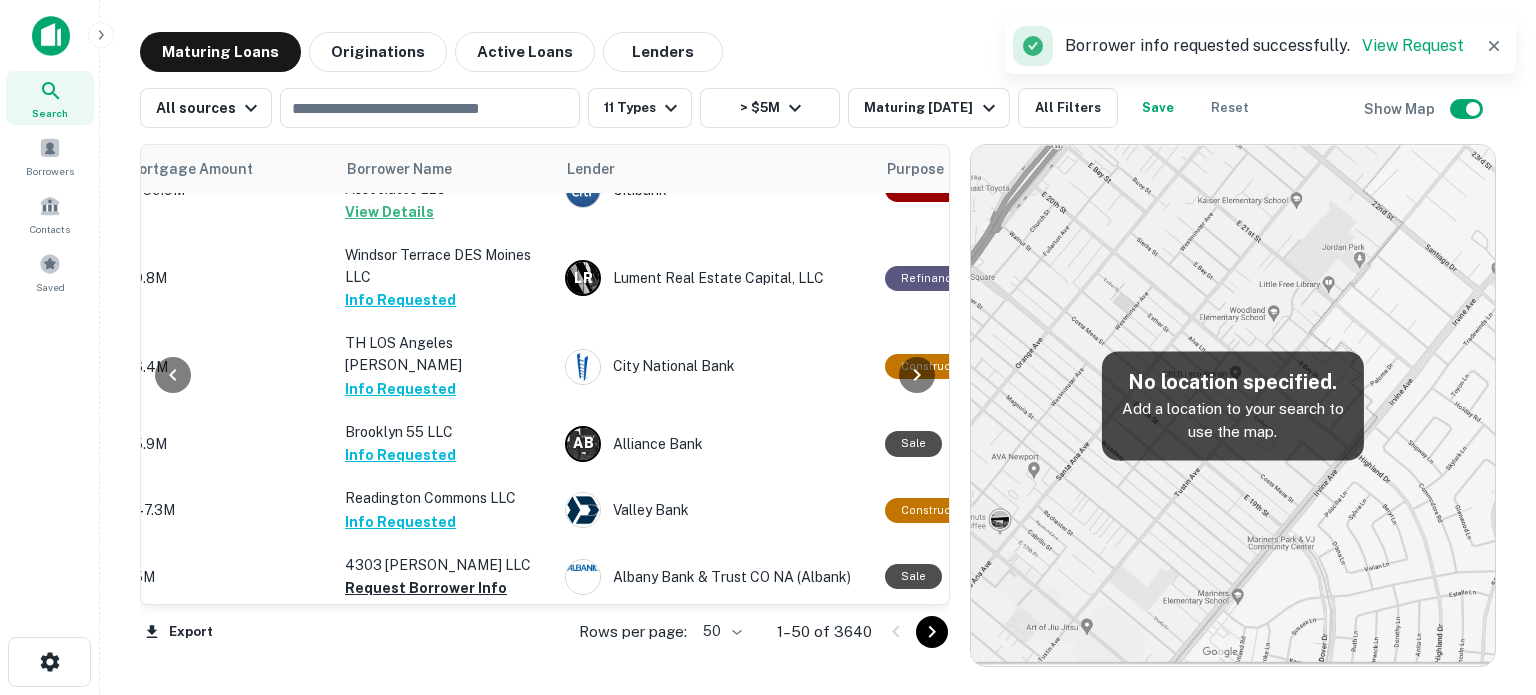 scroll, scrollTop: 600, scrollLeft: 457, axis: both 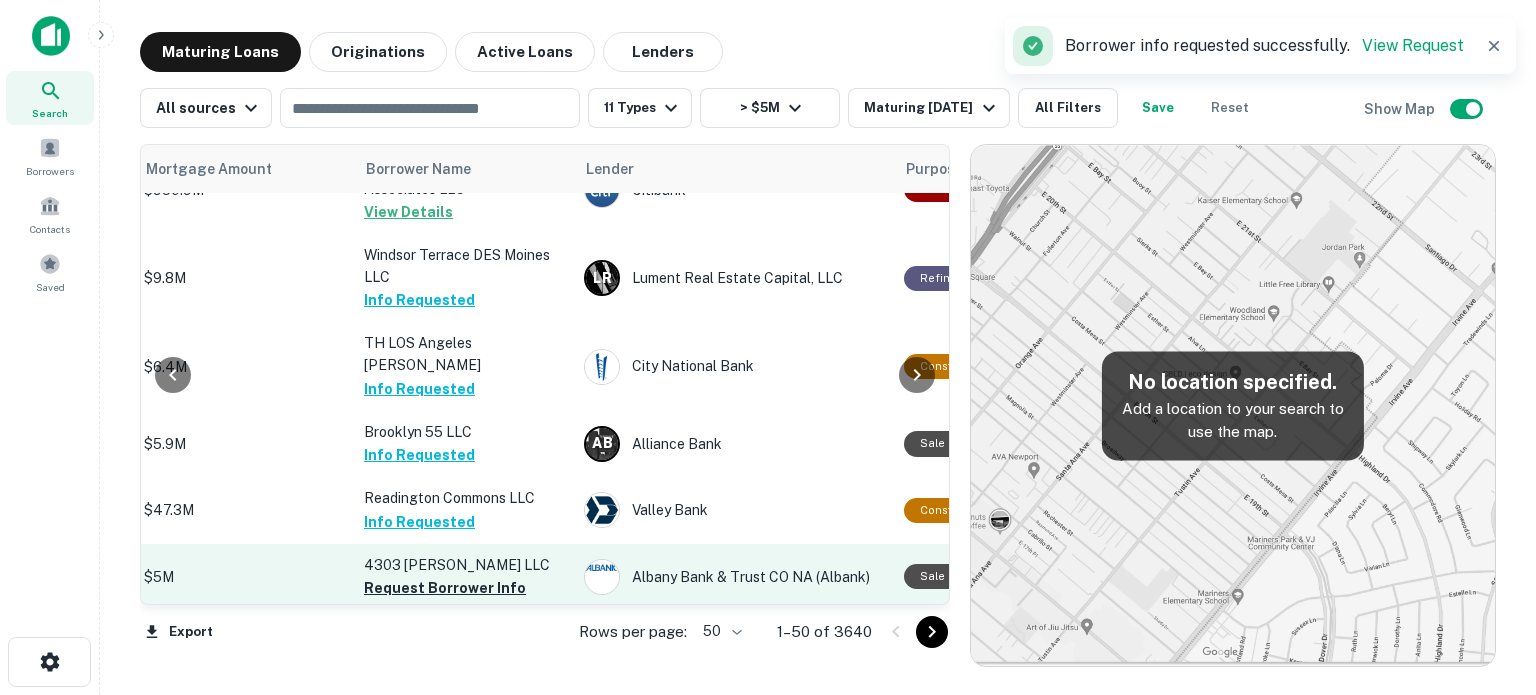 click on "Request Borrower Info" at bounding box center (445, 588) 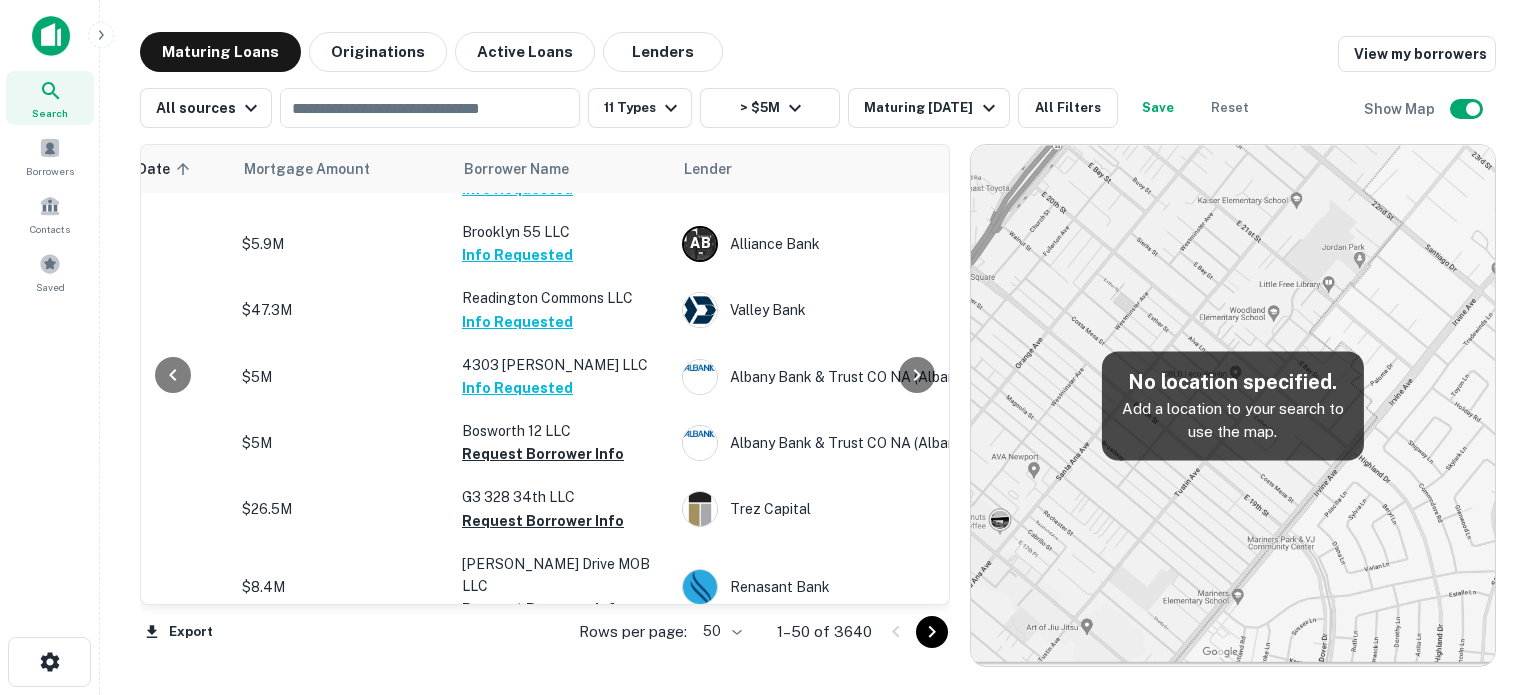 scroll, scrollTop: 800, scrollLeft: 412, axis: both 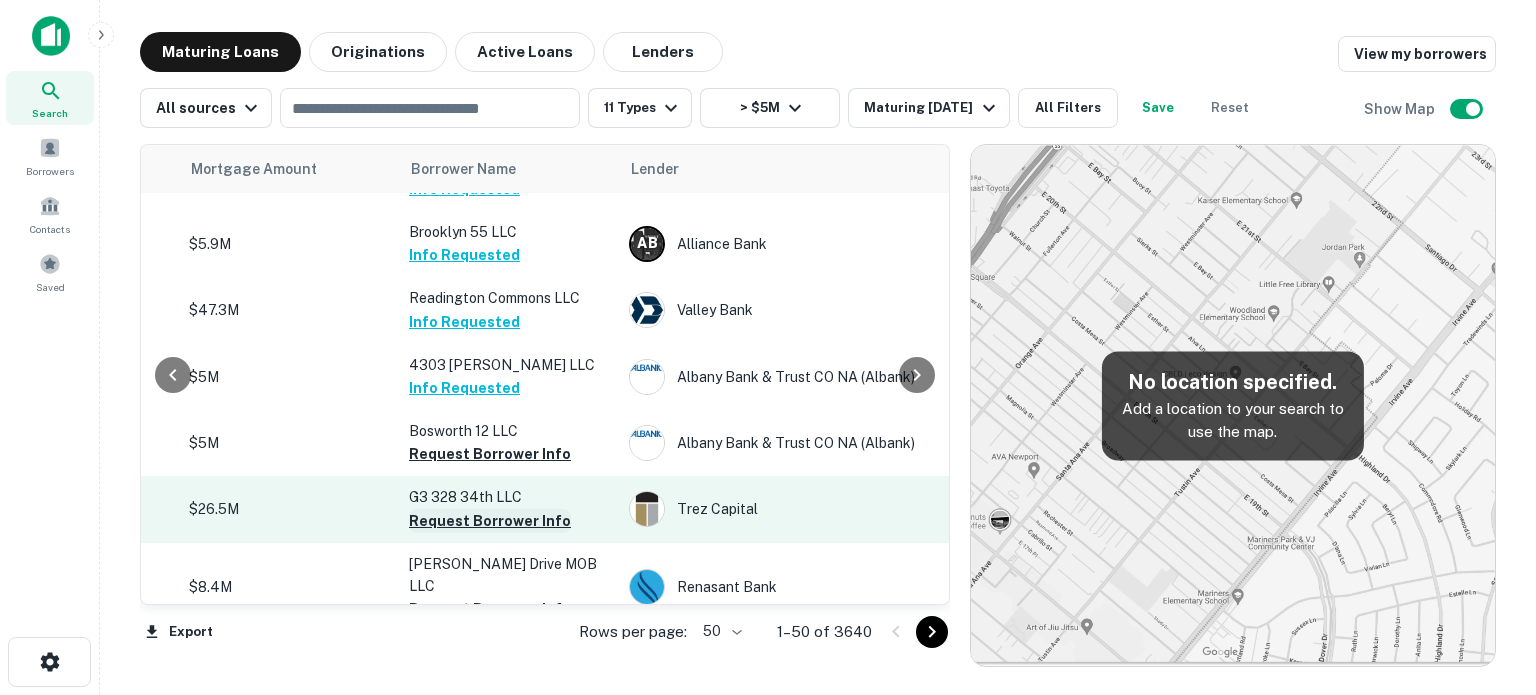 click on "Request Borrower Info" at bounding box center (490, 521) 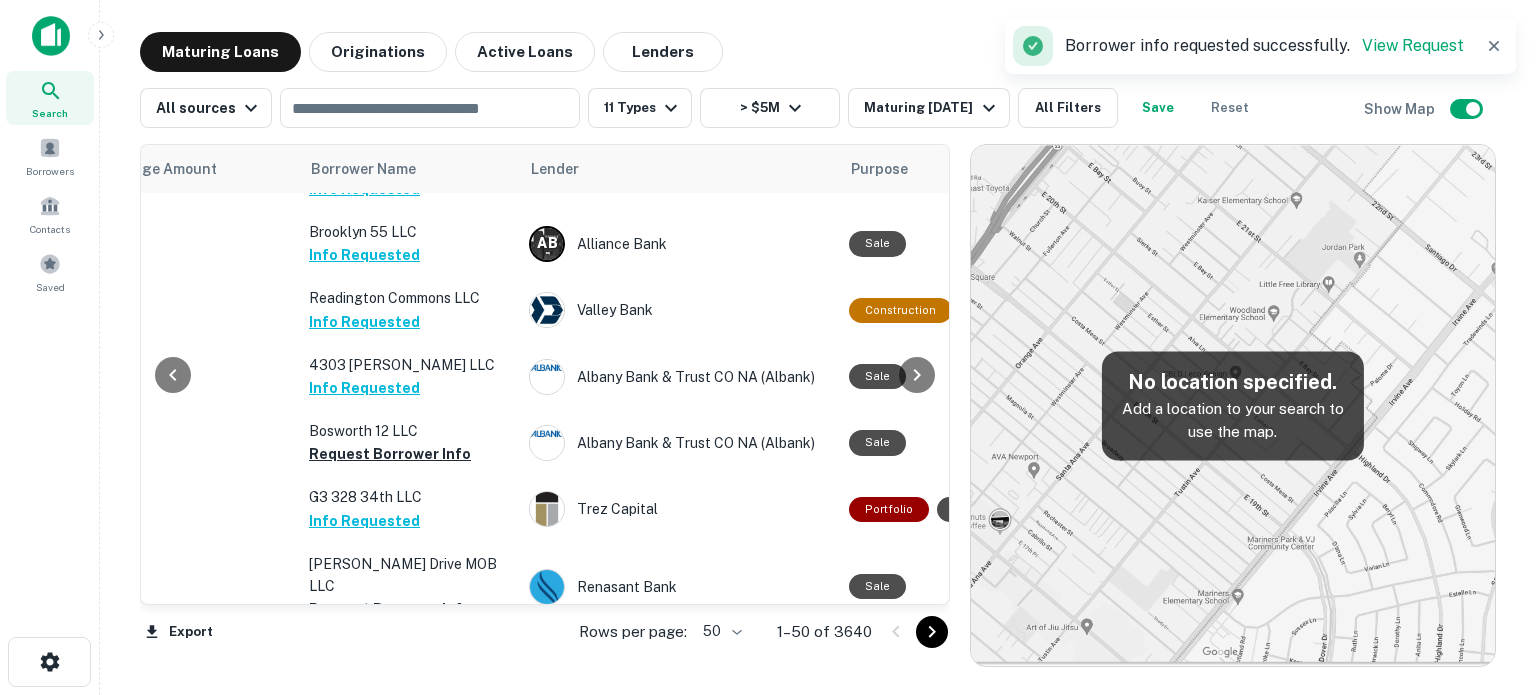 scroll, scrollTop: 800, scrollLeft: 510, axis: both 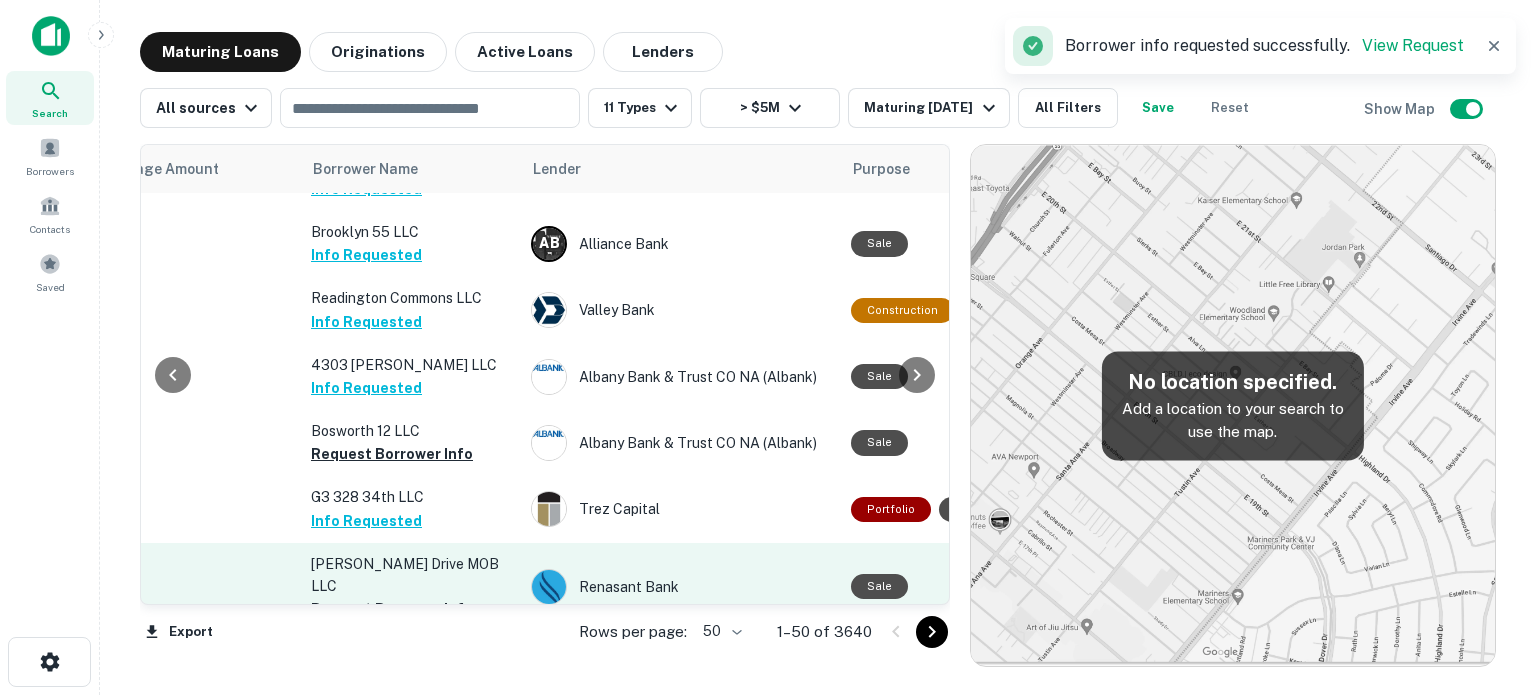 click on "Request Borrower Info" at bounding box center [392, 609] 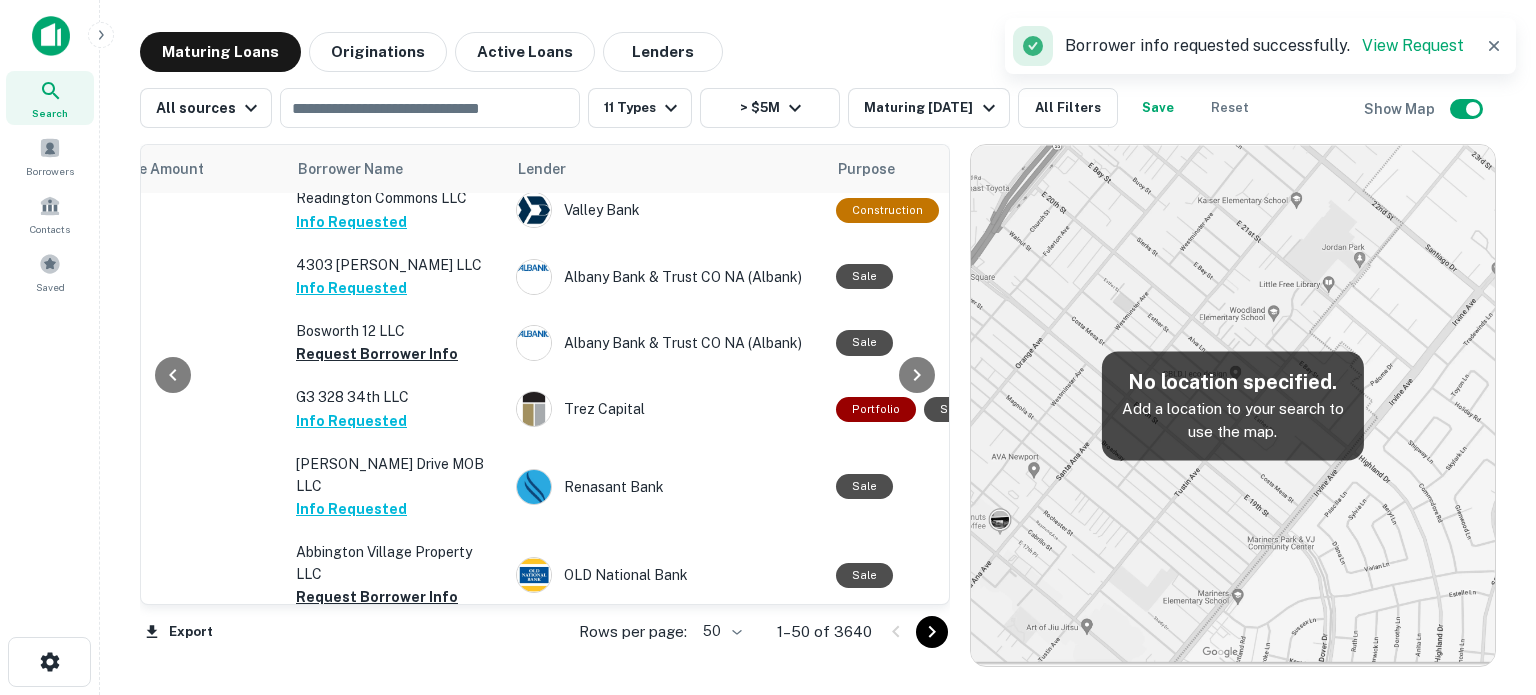 scroll, scrollTop: 900, scrollLeft: 541, axis: both 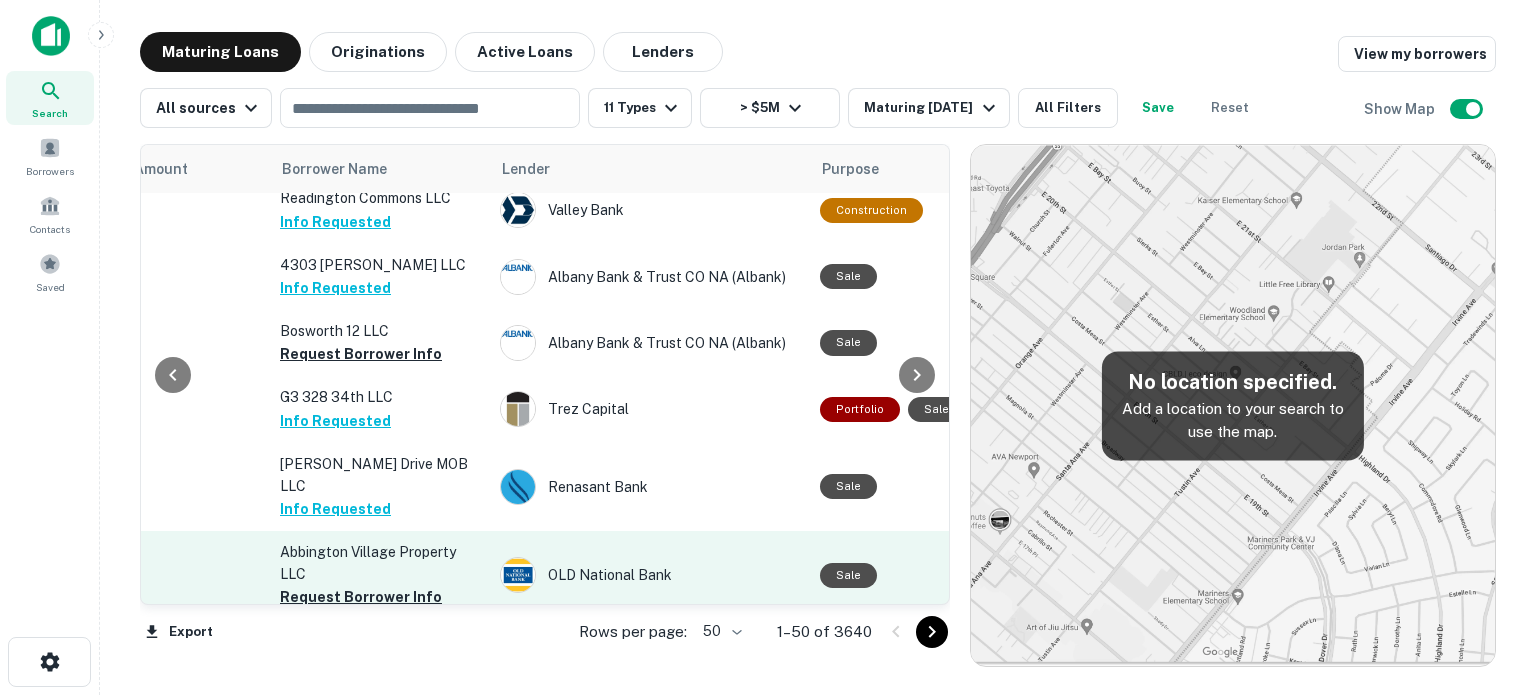 click on "Request Borrower Info" at bounding box center [361, 597] 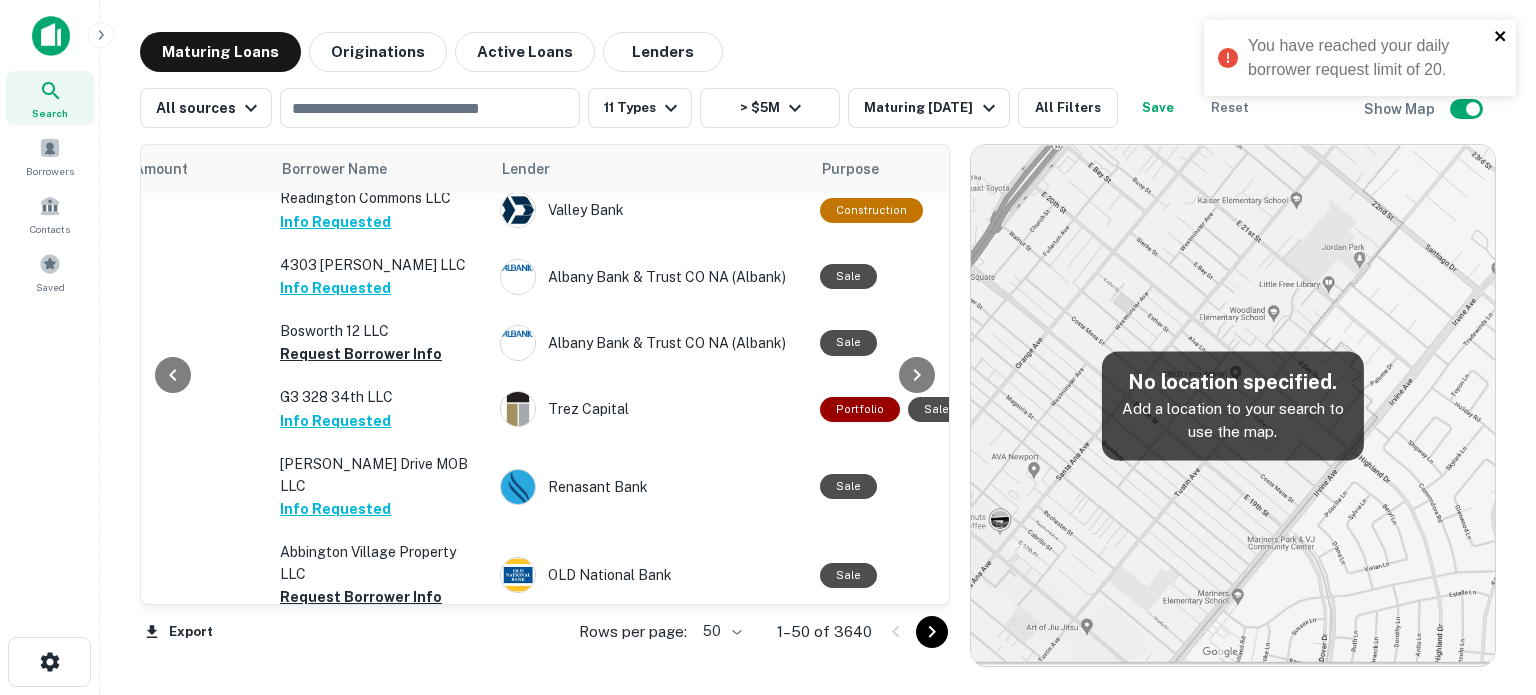click 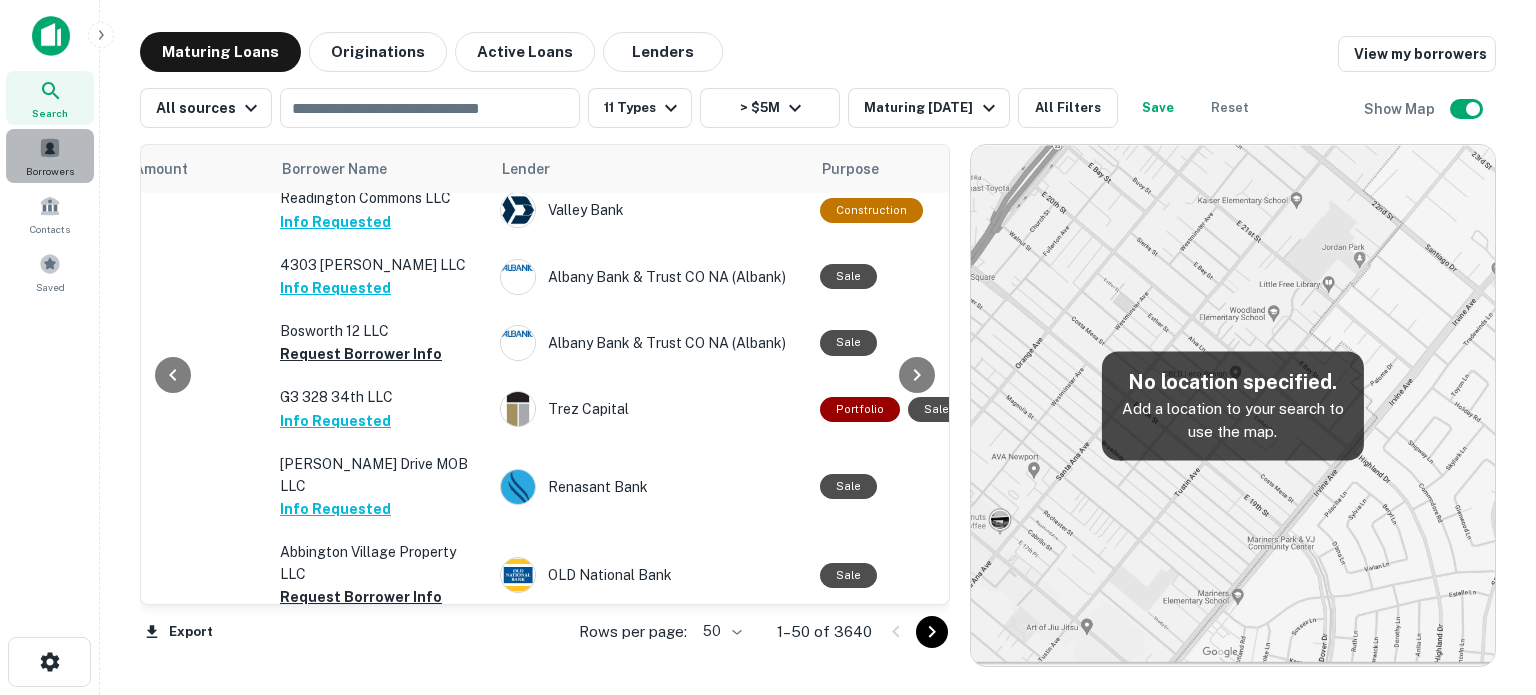 click on "Borrowers" at bounding box center [50, 156] 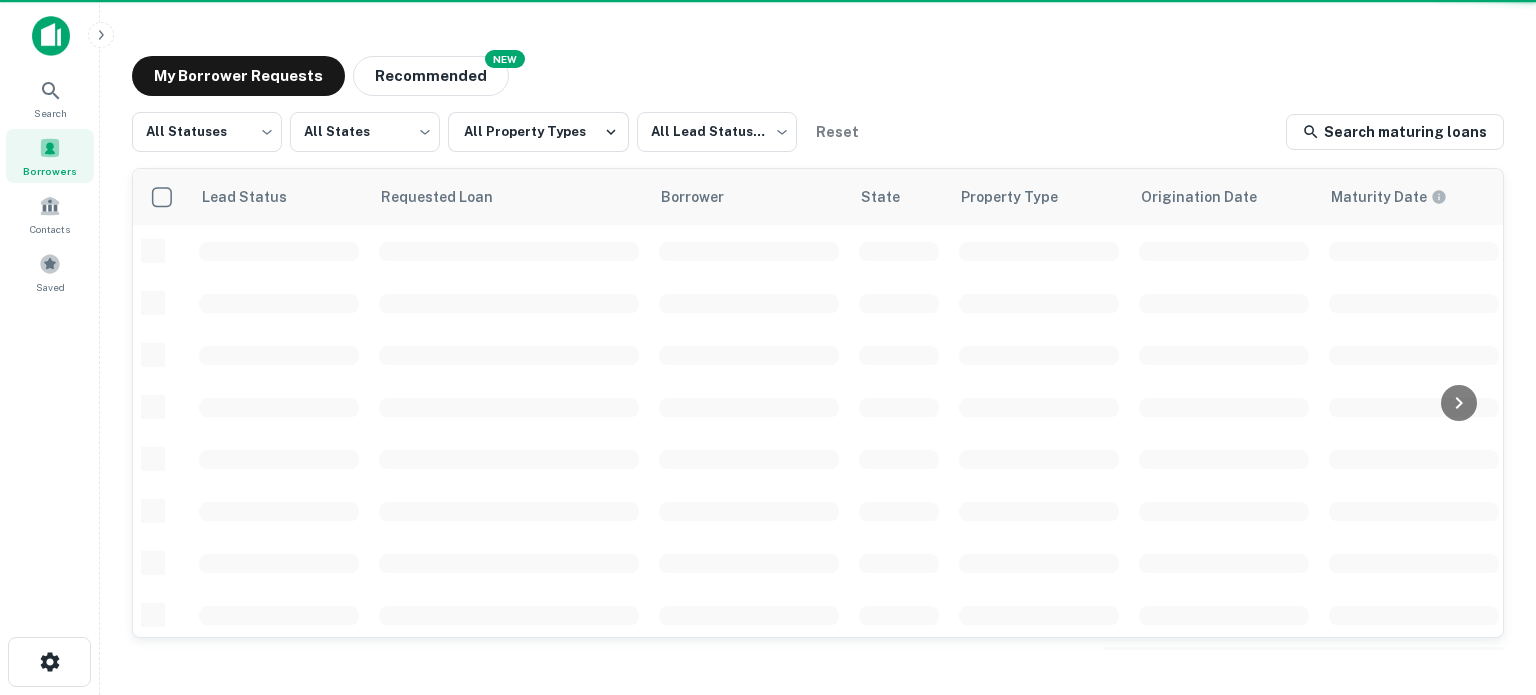 scroll, scrollTop: 0, scrollLeft: 0, axis: both 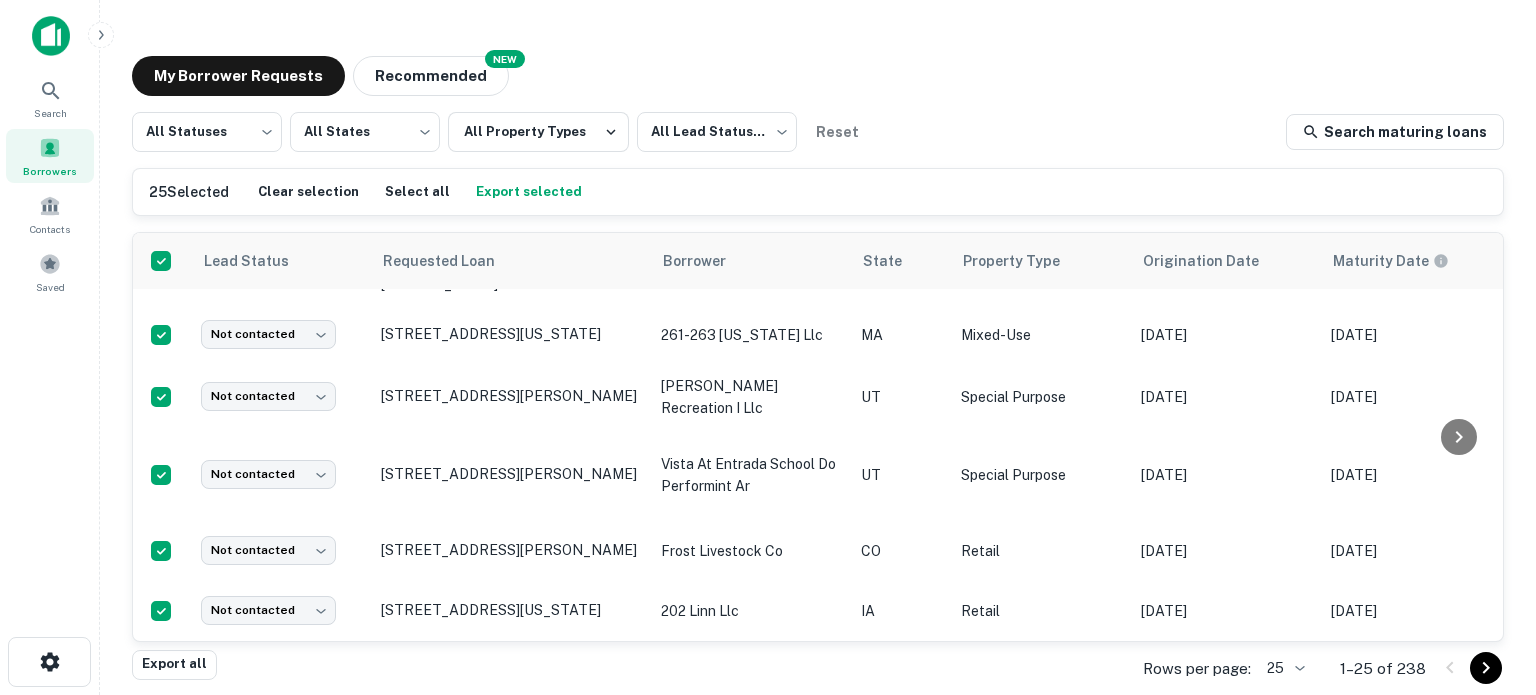 click 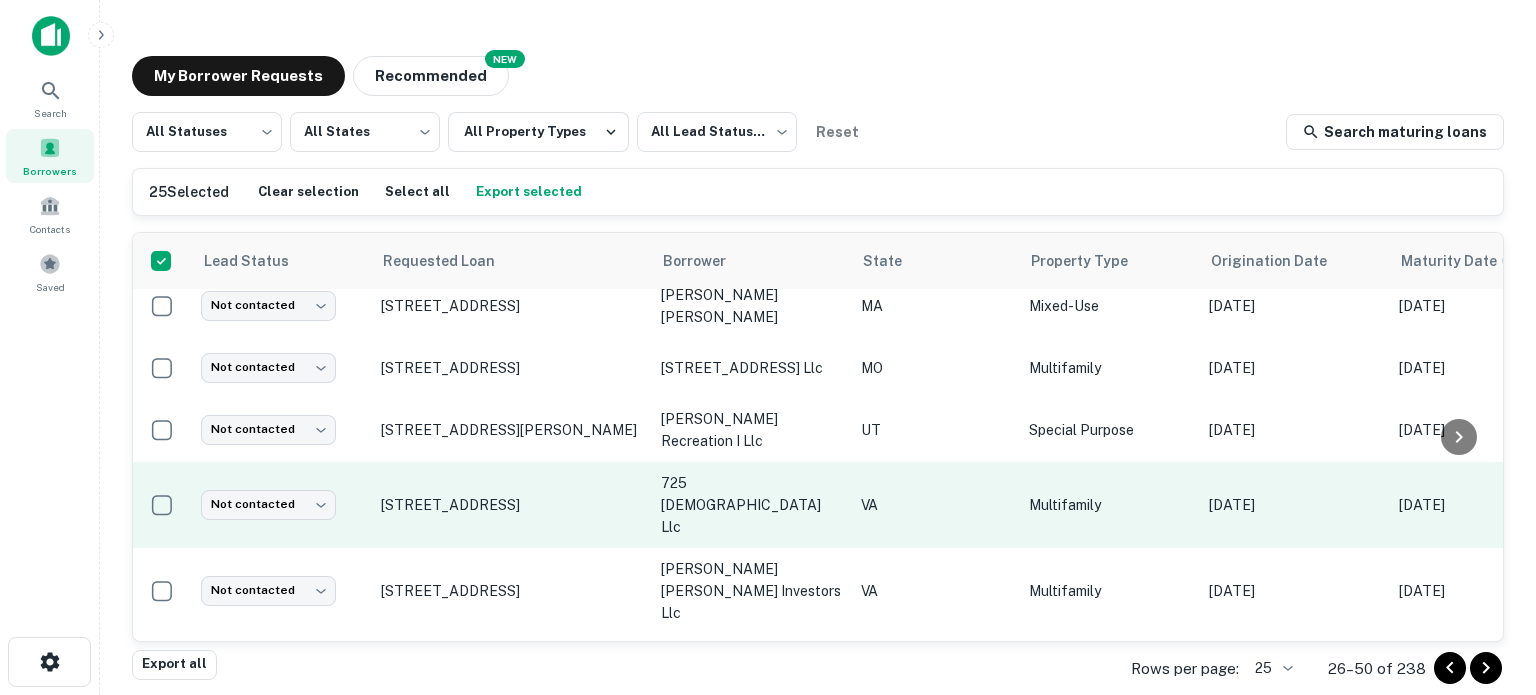 scroll, scrollTop: 0, scrollLeft: 0, axis: both 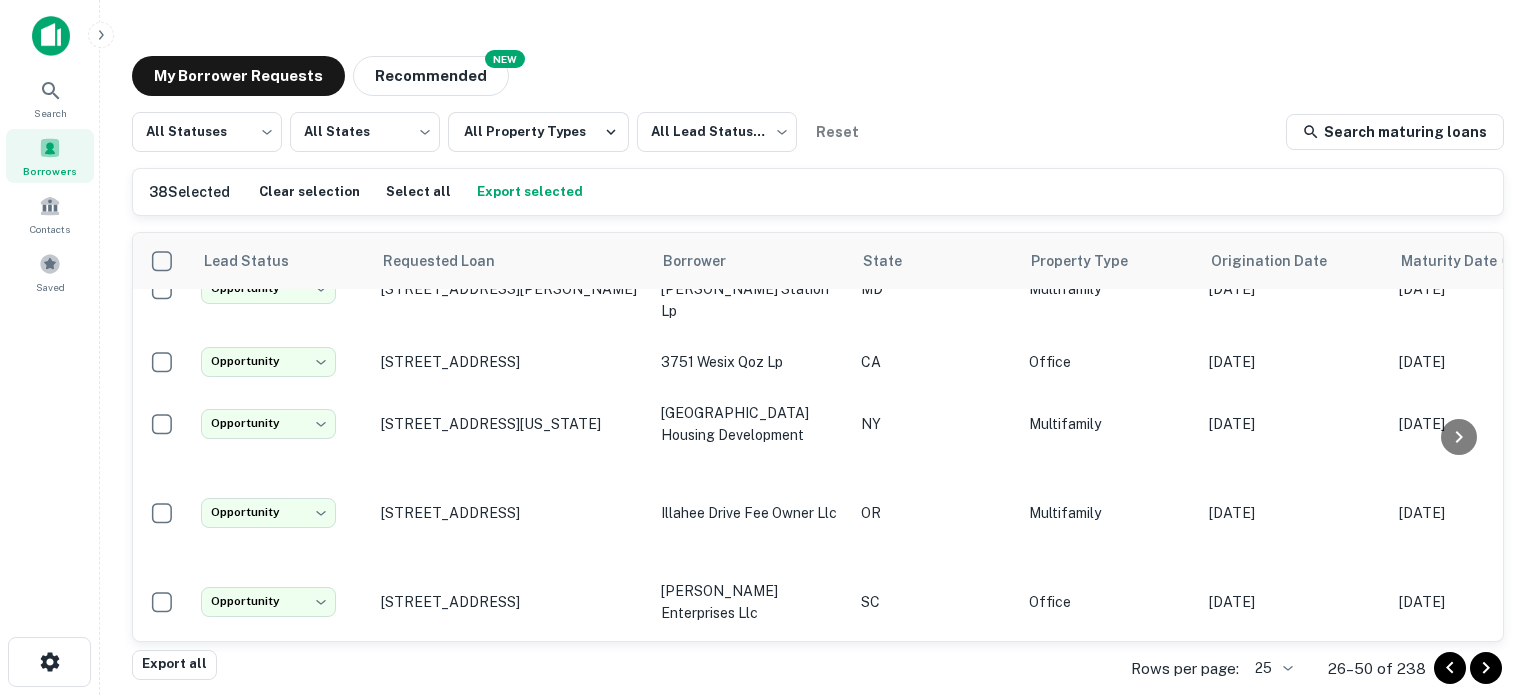 click 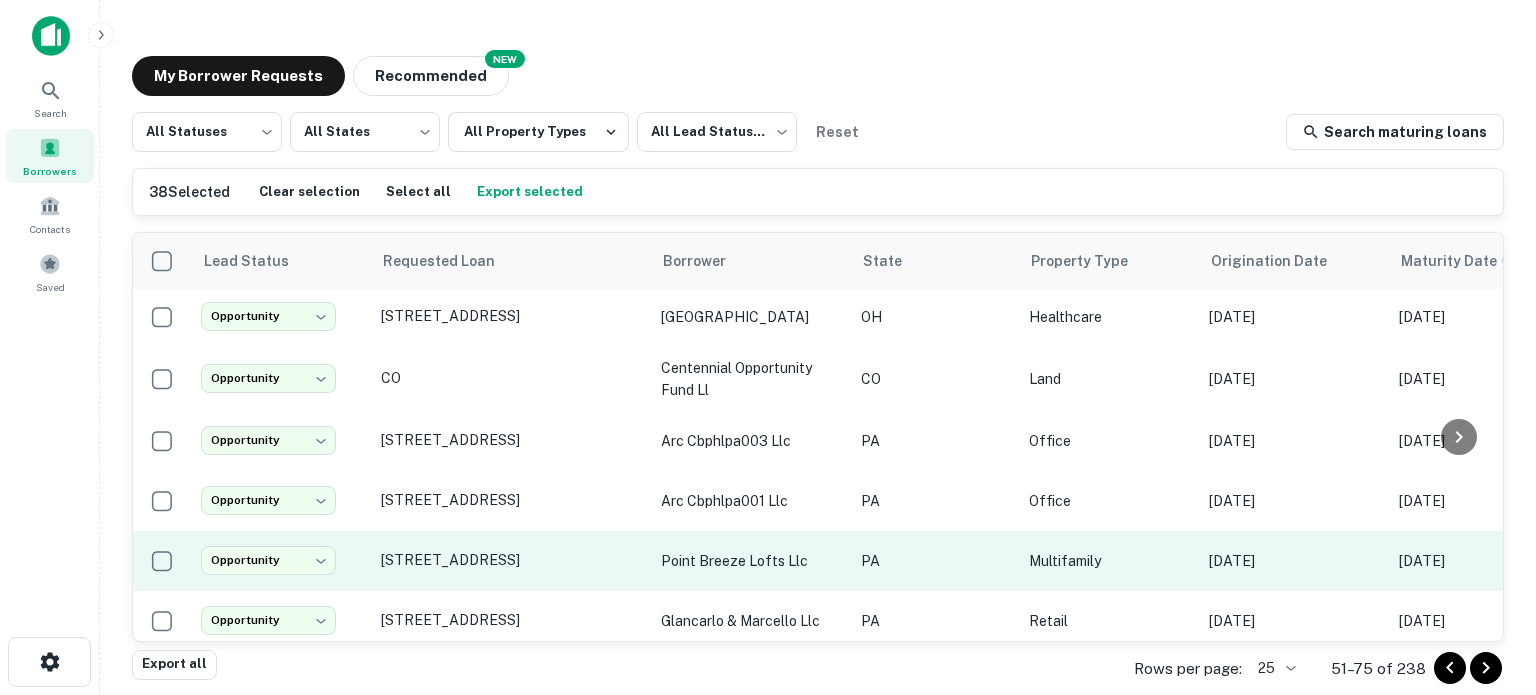 scroll, scrollTop: 1275, scrollLeft: 0, axis: vertical 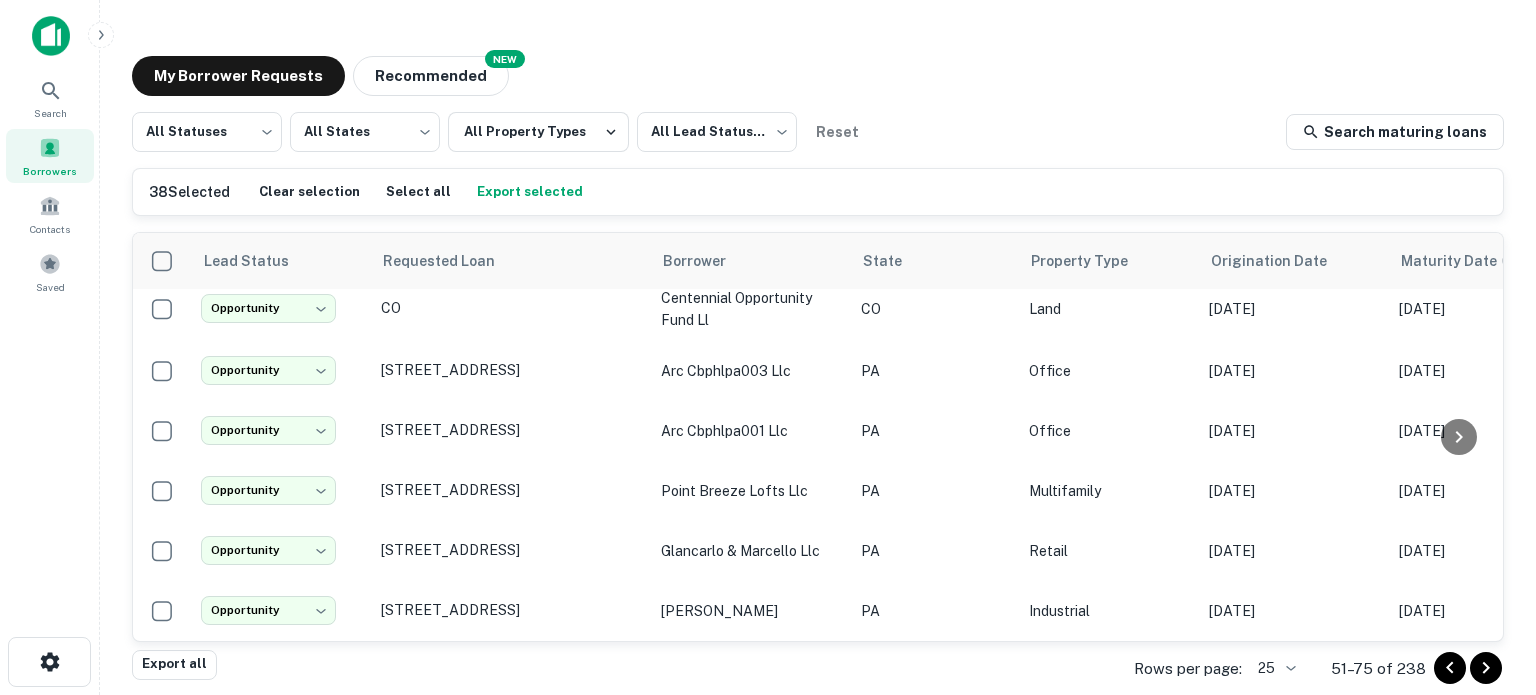 click 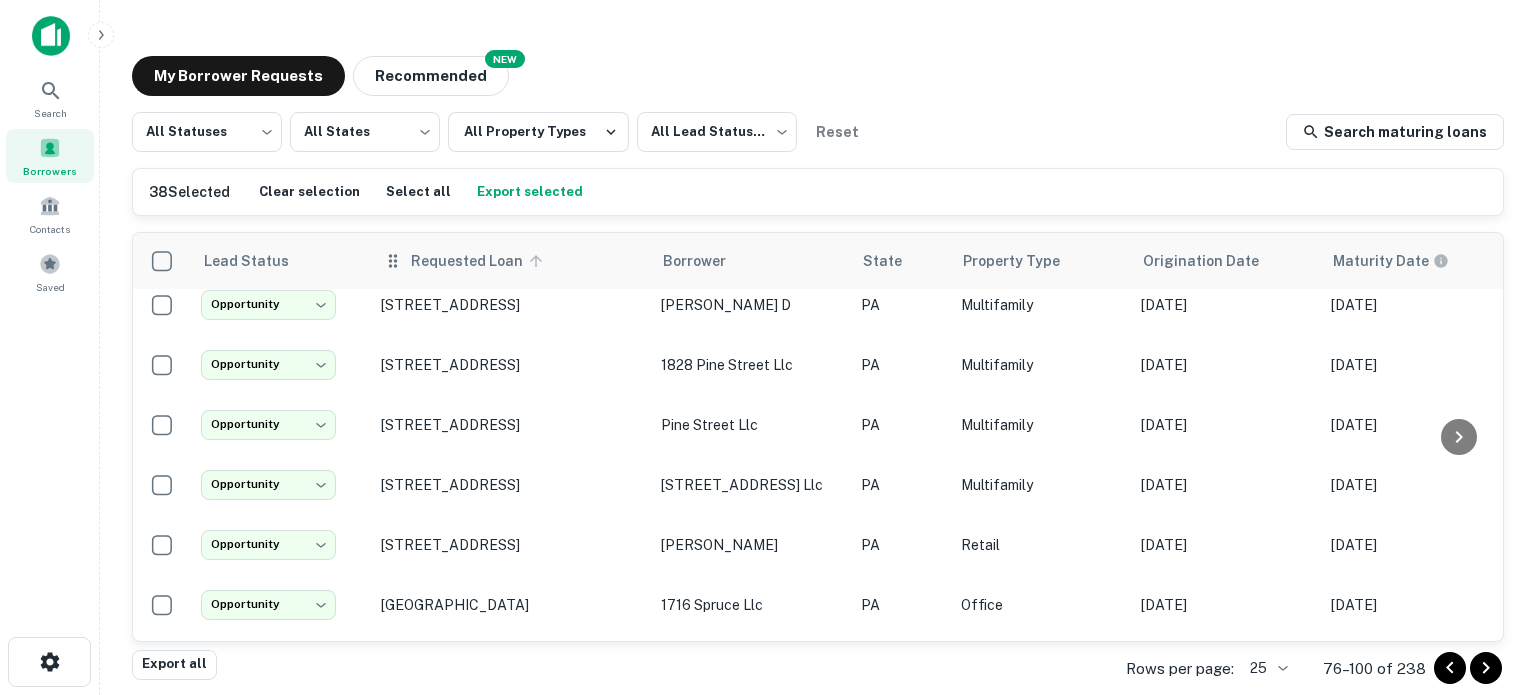 scroll, scrollTop: 0, scrollLeft: 0, axis: both 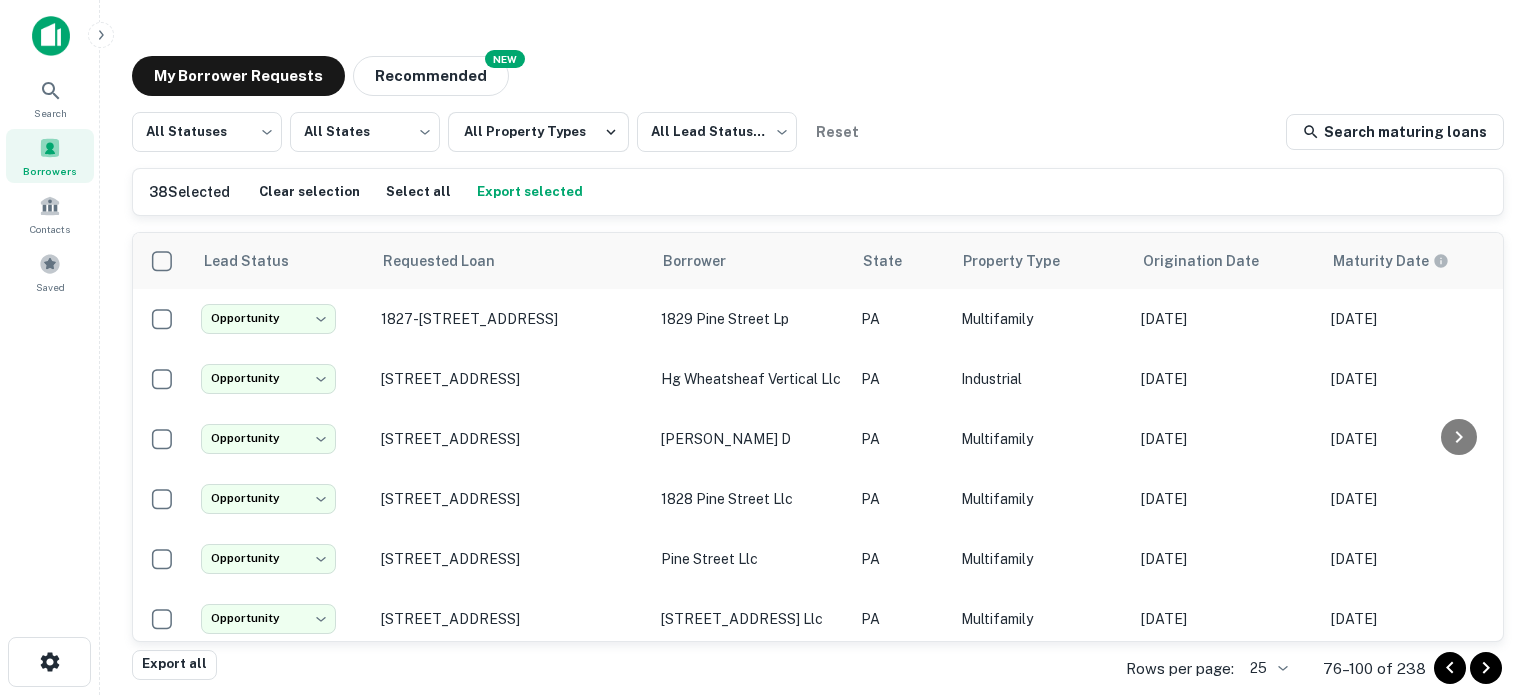 click on "Export selected" at bounding box center (530, 192) 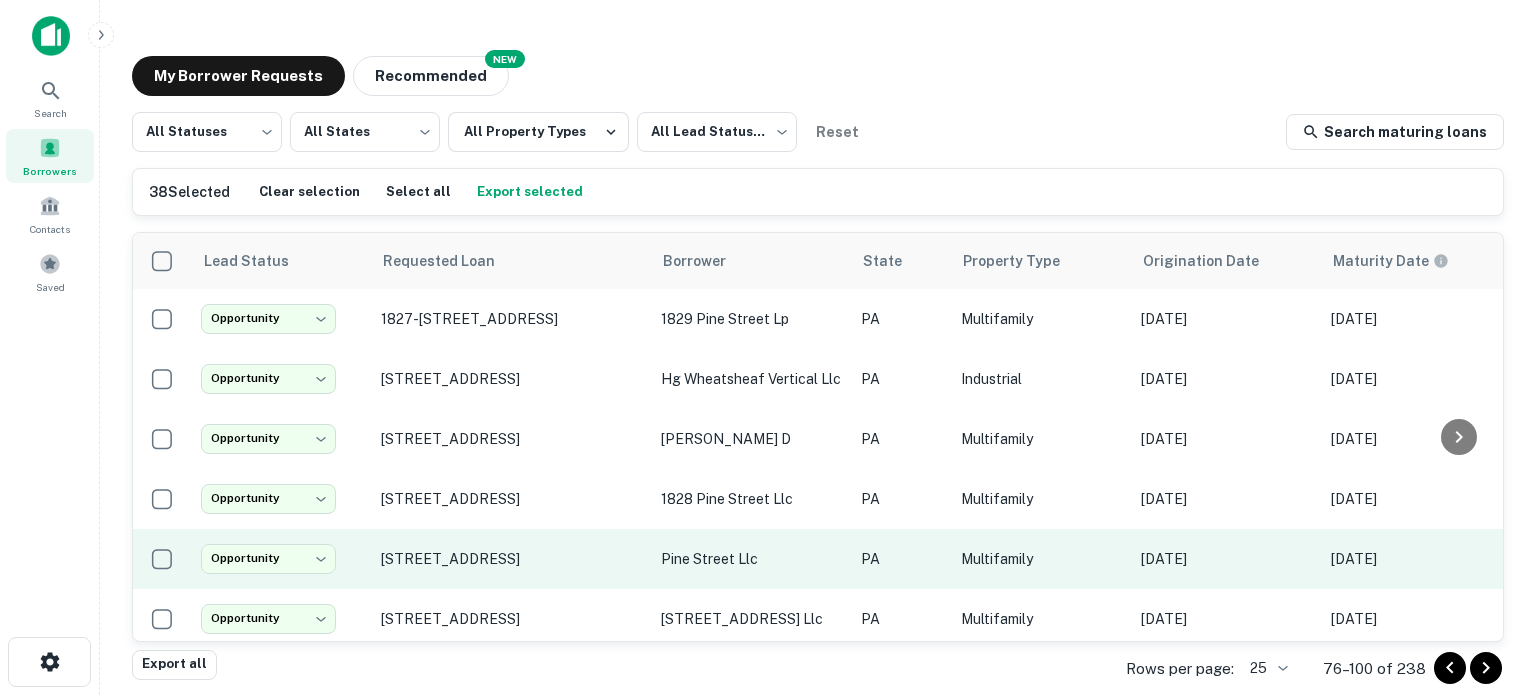 drag, startPoint x: 1448, startPoint y: 670, endPoint x: 1410, endPoint y: 620, distance: 62.801273 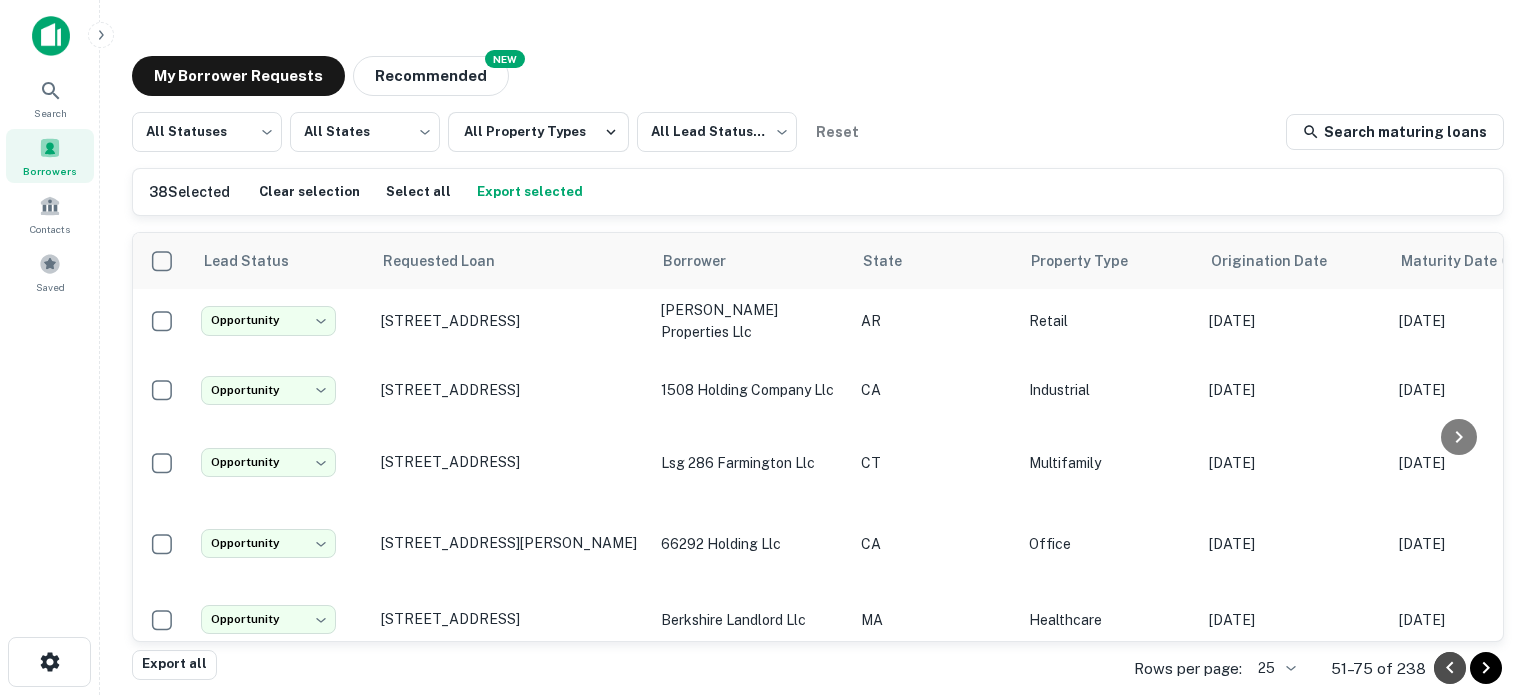 click 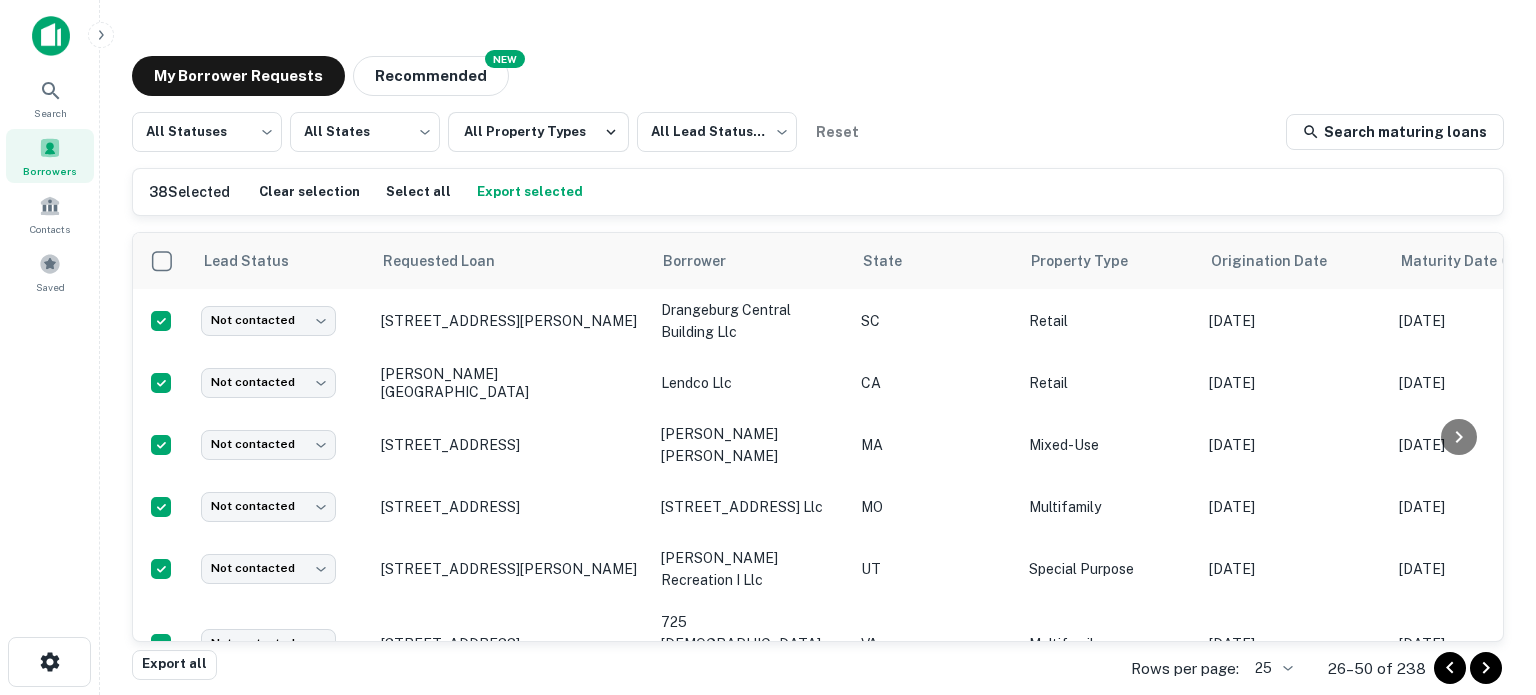 type 